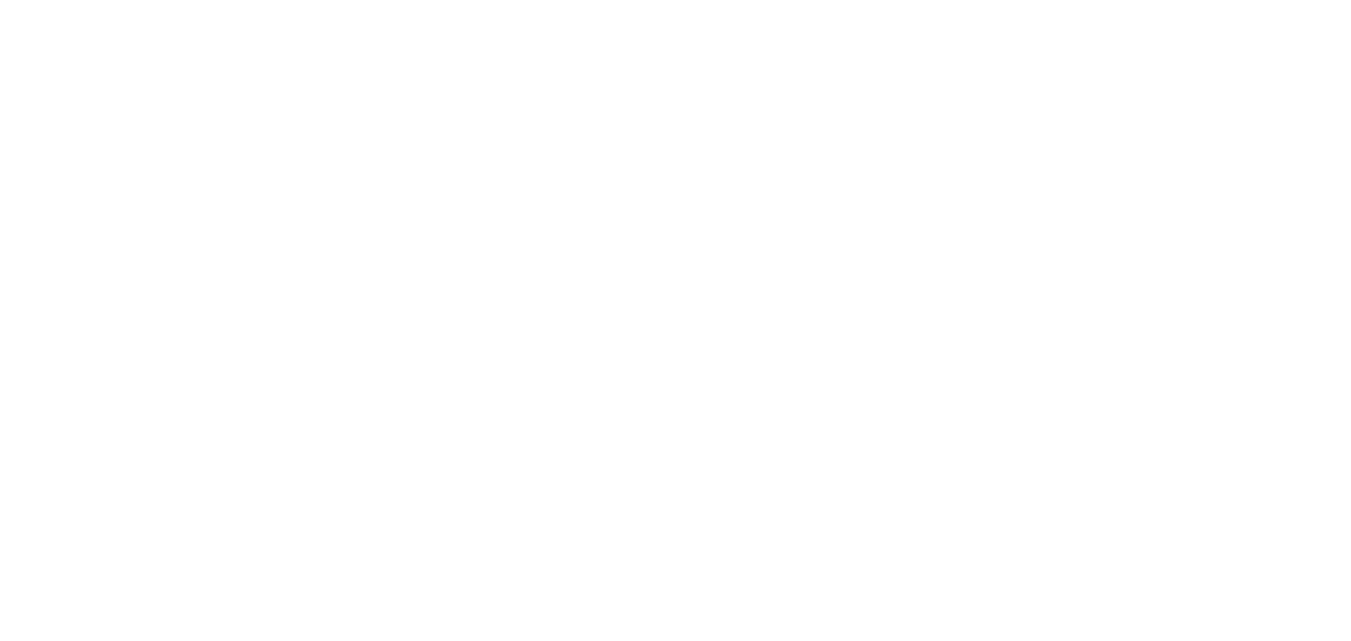 scroll, scrollTop: 0, scrollLeft: 0, axis: both 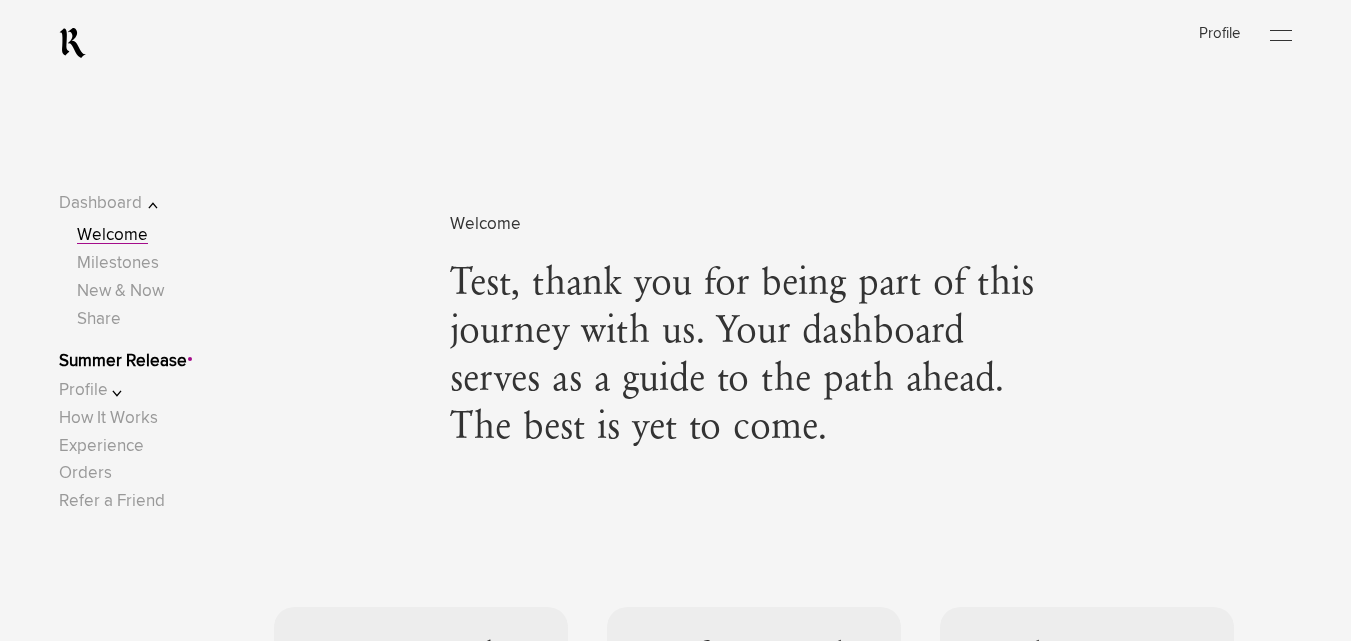 click on "Profile" at bounding box center [122, 390] 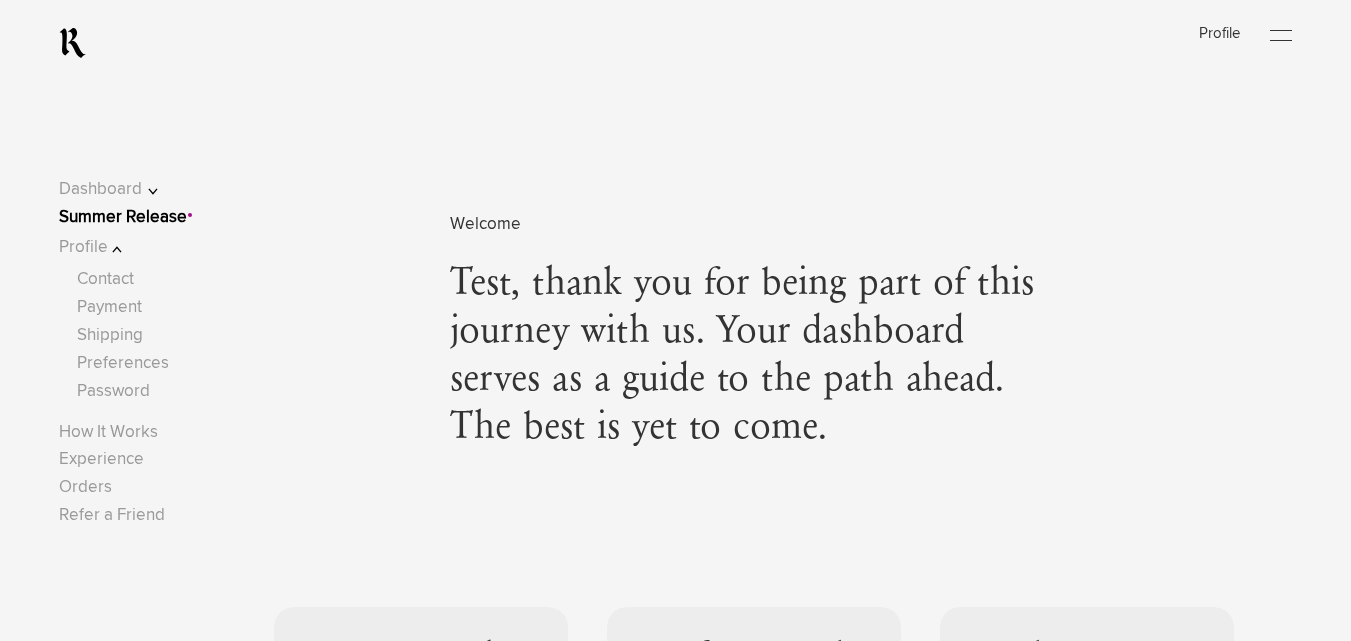 click at bounding box center (1281, 36) 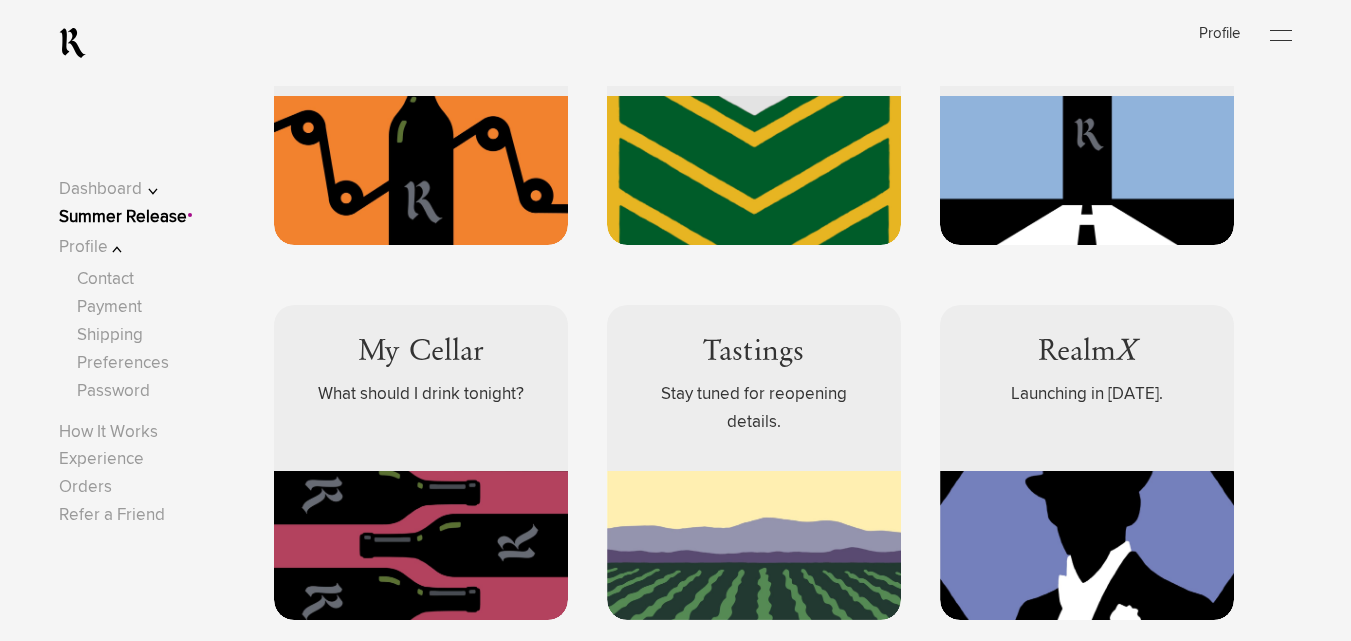 scroll, scrollTop: 0, scrollLeft: 0, axis: both 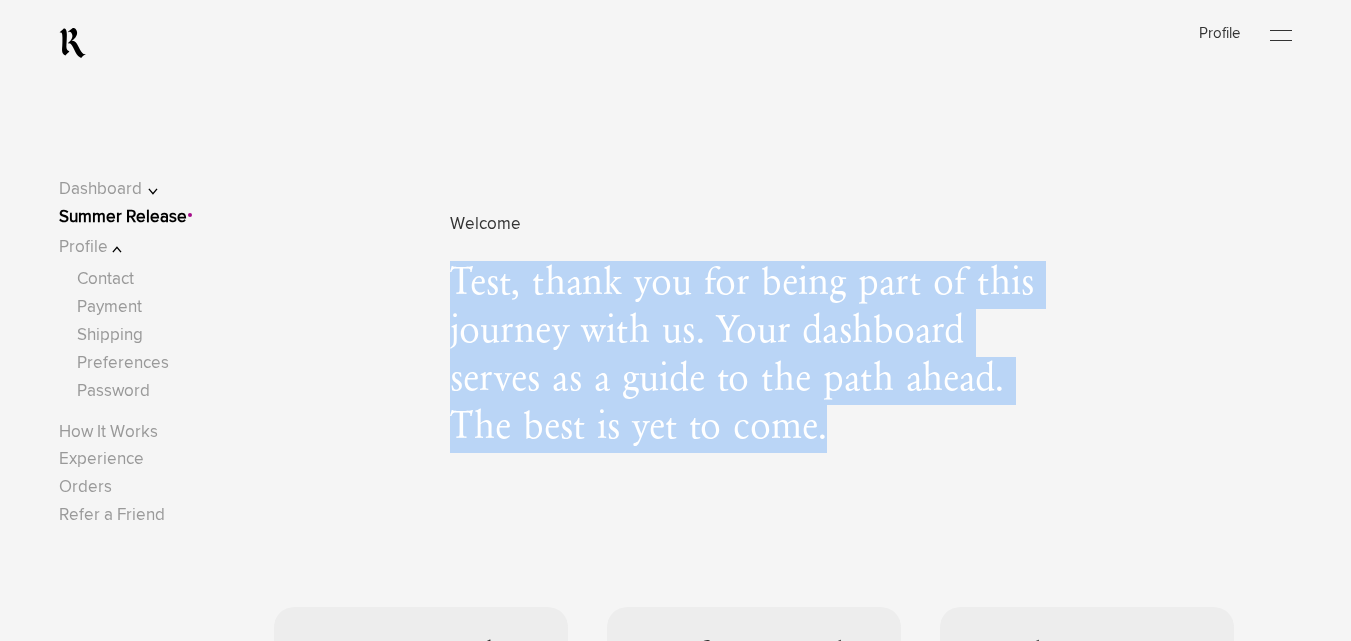 drag, startPoint x: 457, startPoint y: 279, endPoint x: 875, endPoint y: 463, distance: 456.7056 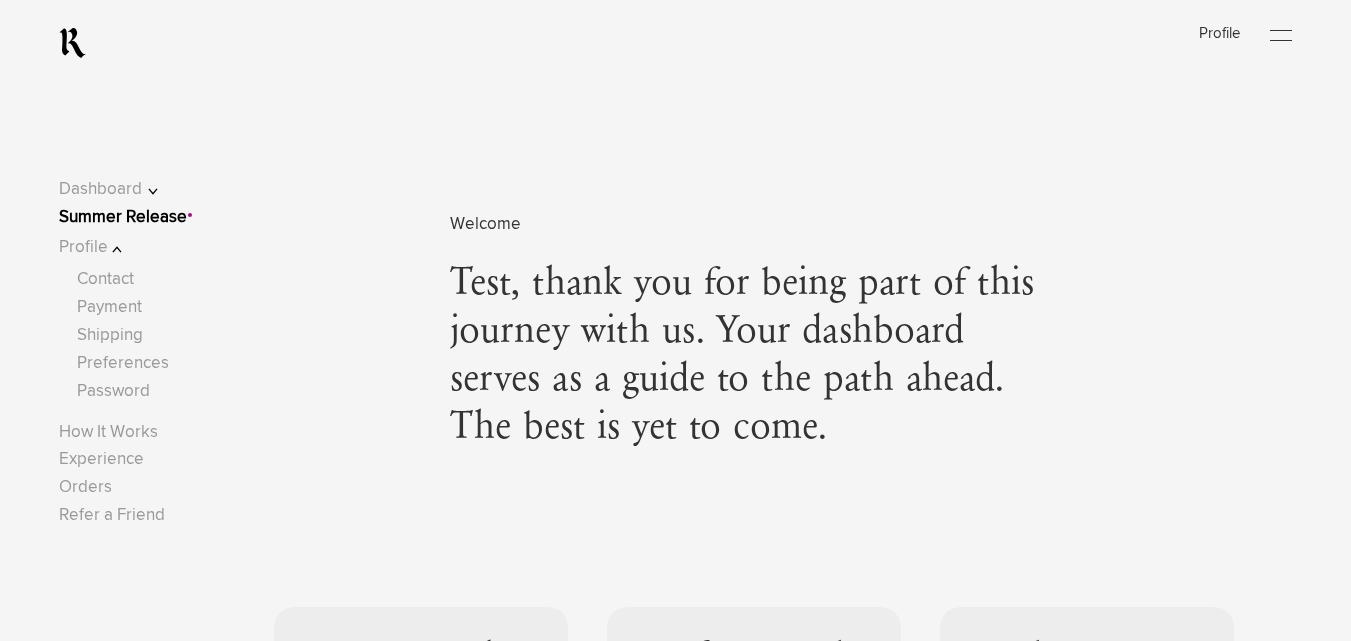 click on "Welcome Test, thank you for being part of this journey with us. Your dashboard serves as a guide to the path ahead.  The best is yet to come." at bounding box center (753, 314) 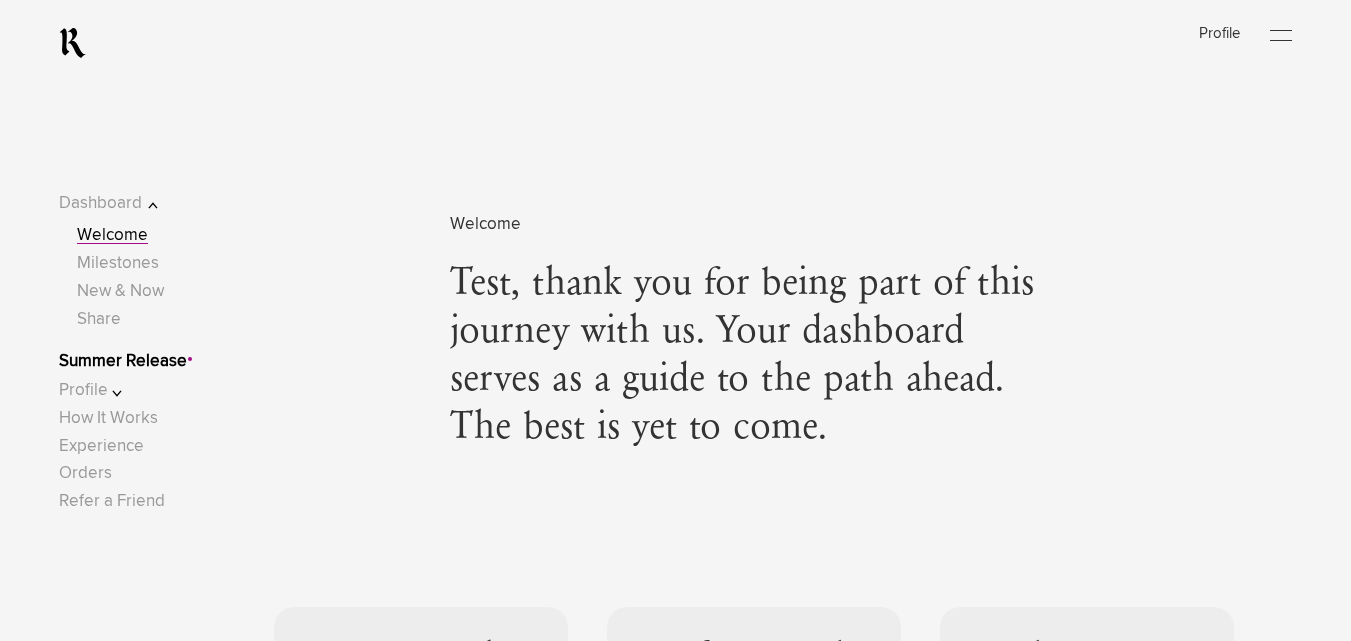 click on "Dashboard" at bounding box center [122, 203] 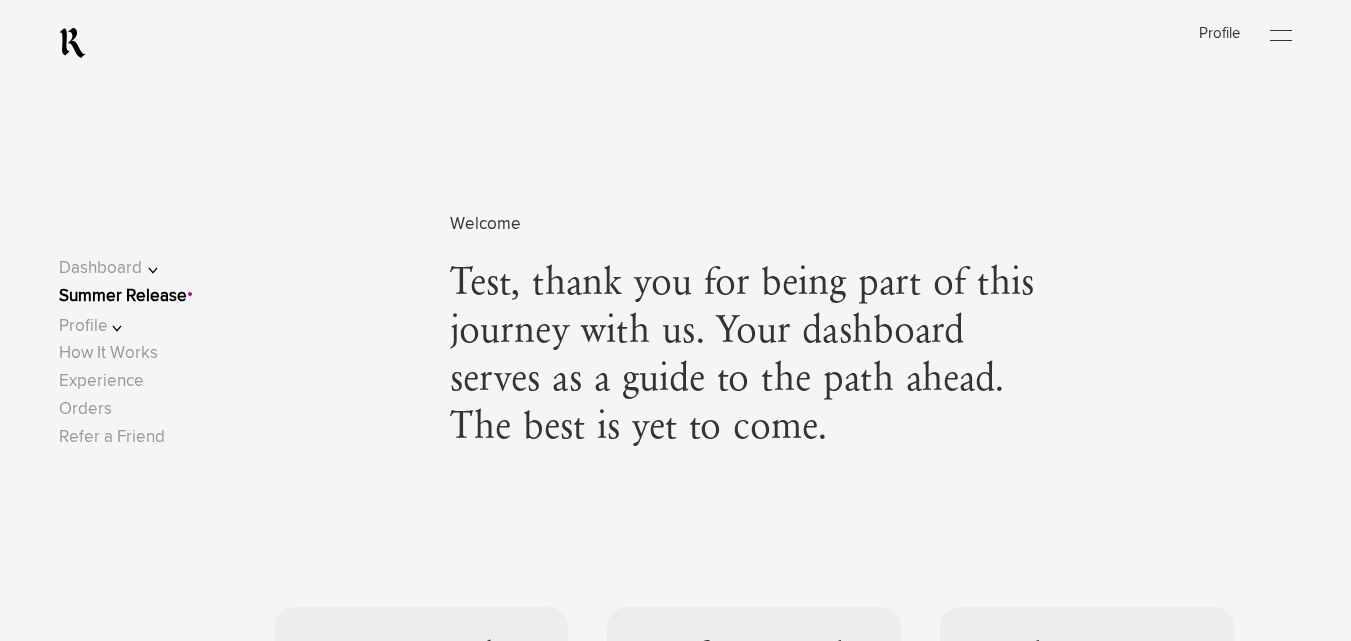 click on "Profile" at bounding box center [122, 326] 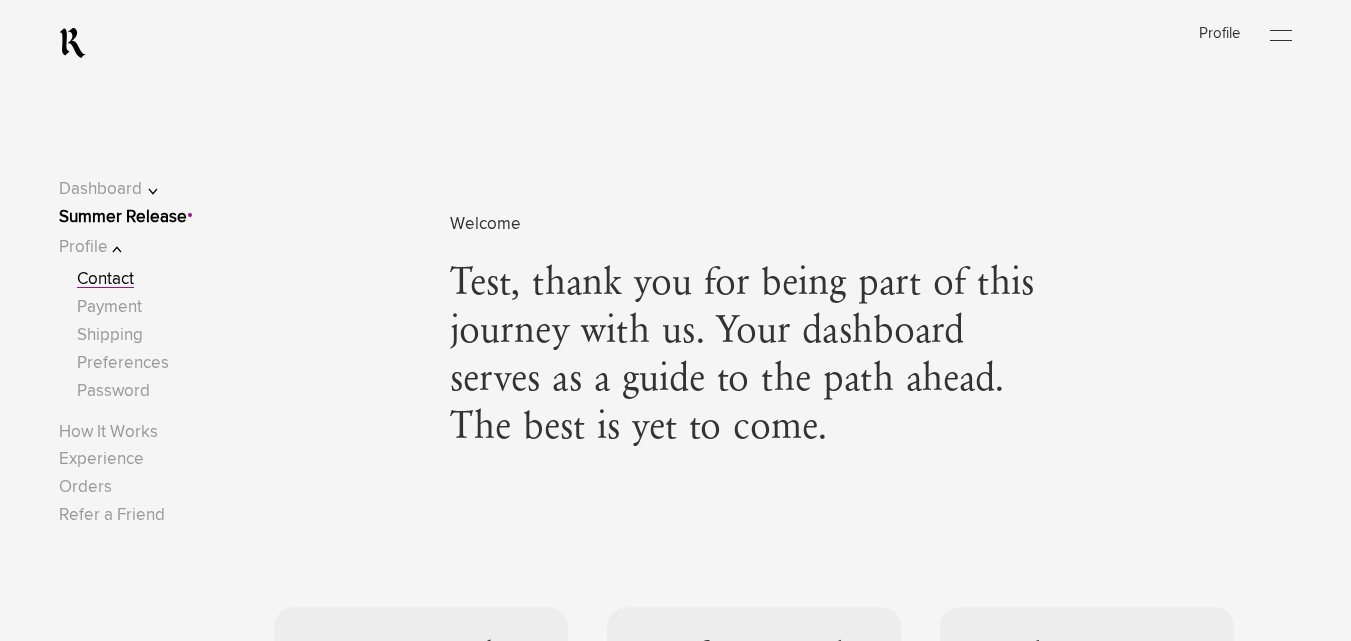 click on "Contact" at bounding box center (105, 279) 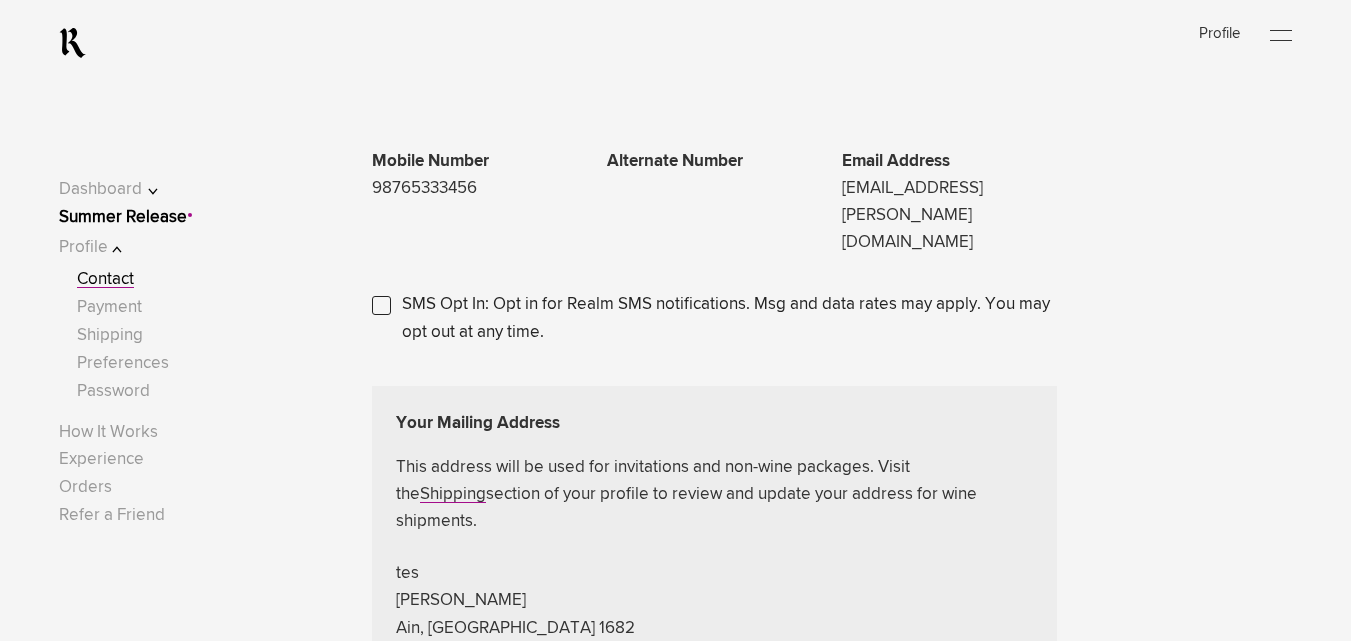 scroll, scrollTop: 273, scrollLeft: 0, axis: vertical 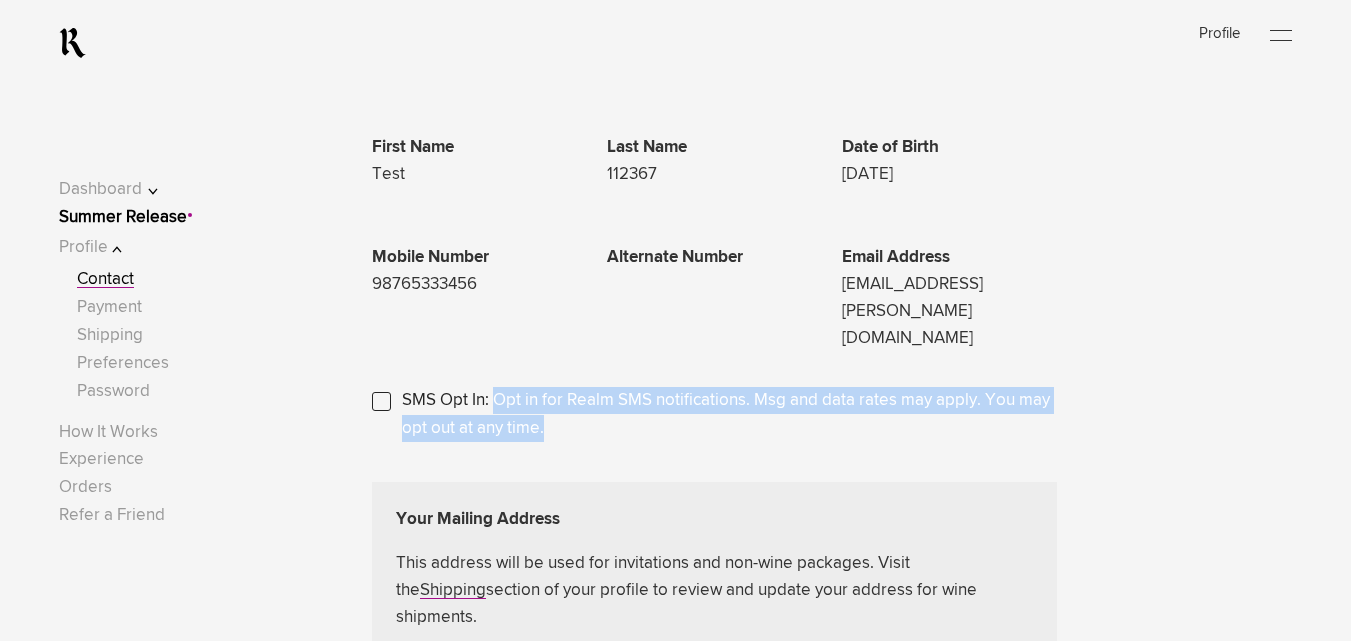 drag, startPoint x: 495, startPoint y: 351, endPoint x: 589, endPoint y: 387, distance: 100.65784 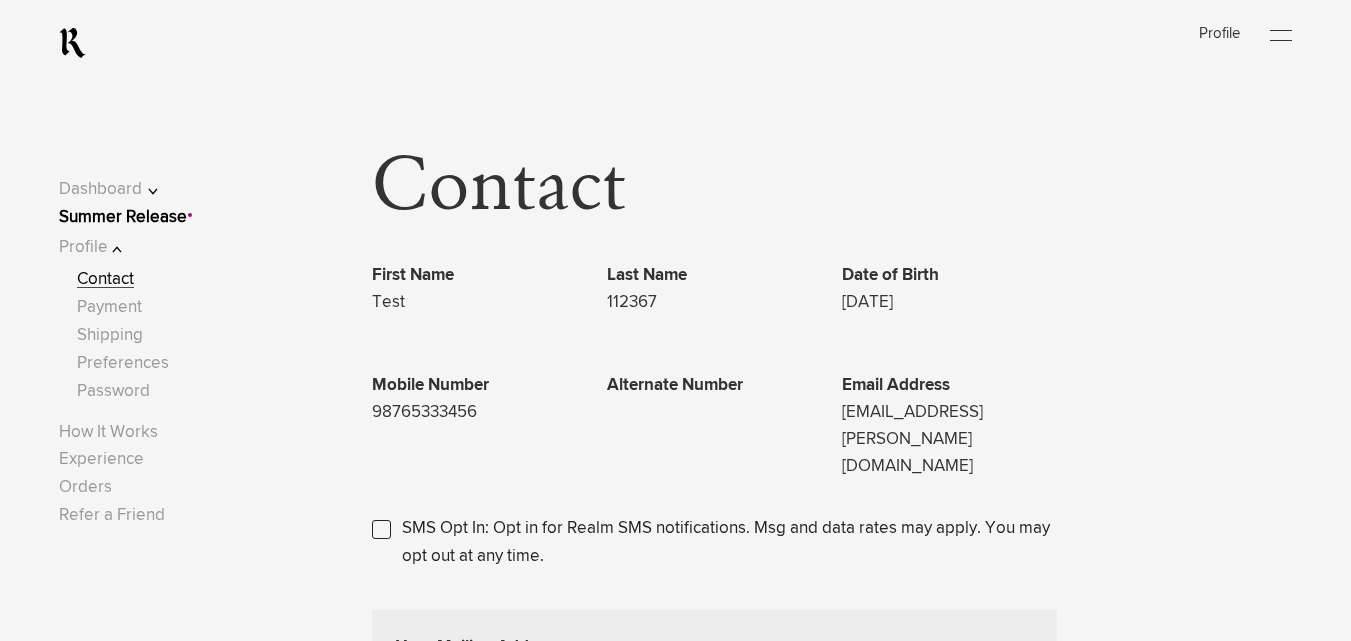 scroll, scrollTop: 46, scrollLeft: 0, axis: vertical 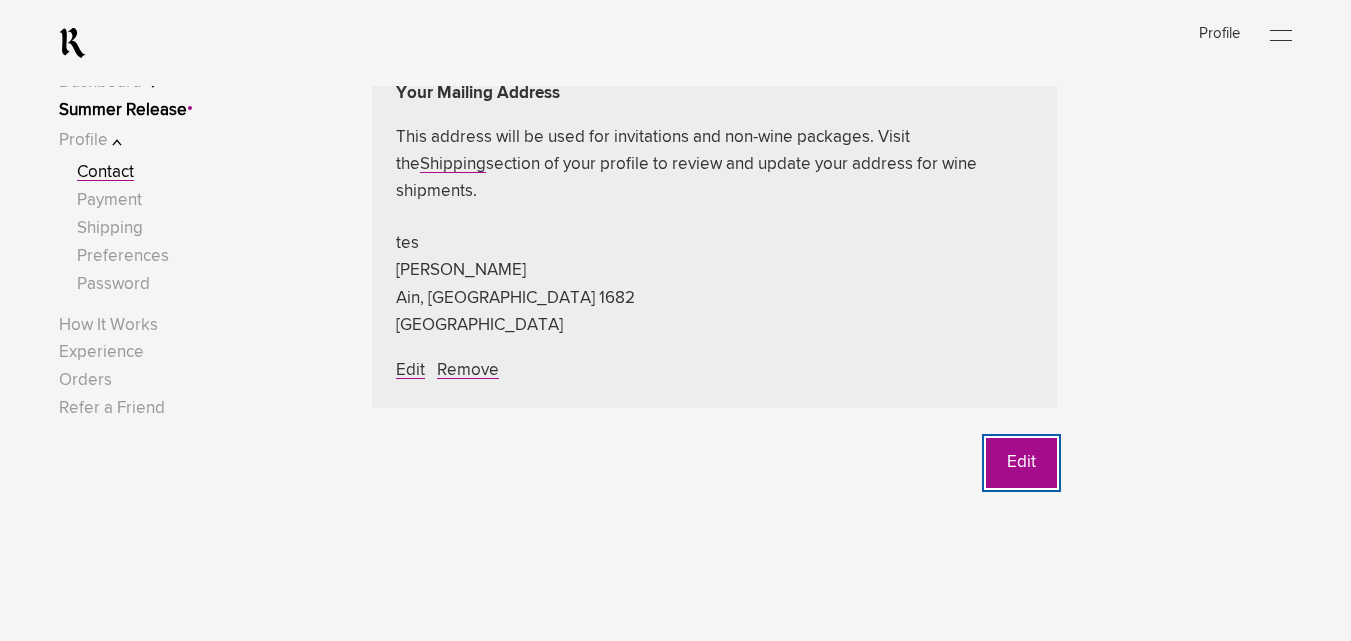 click on "Edit" at bounding box center (1021, 463) 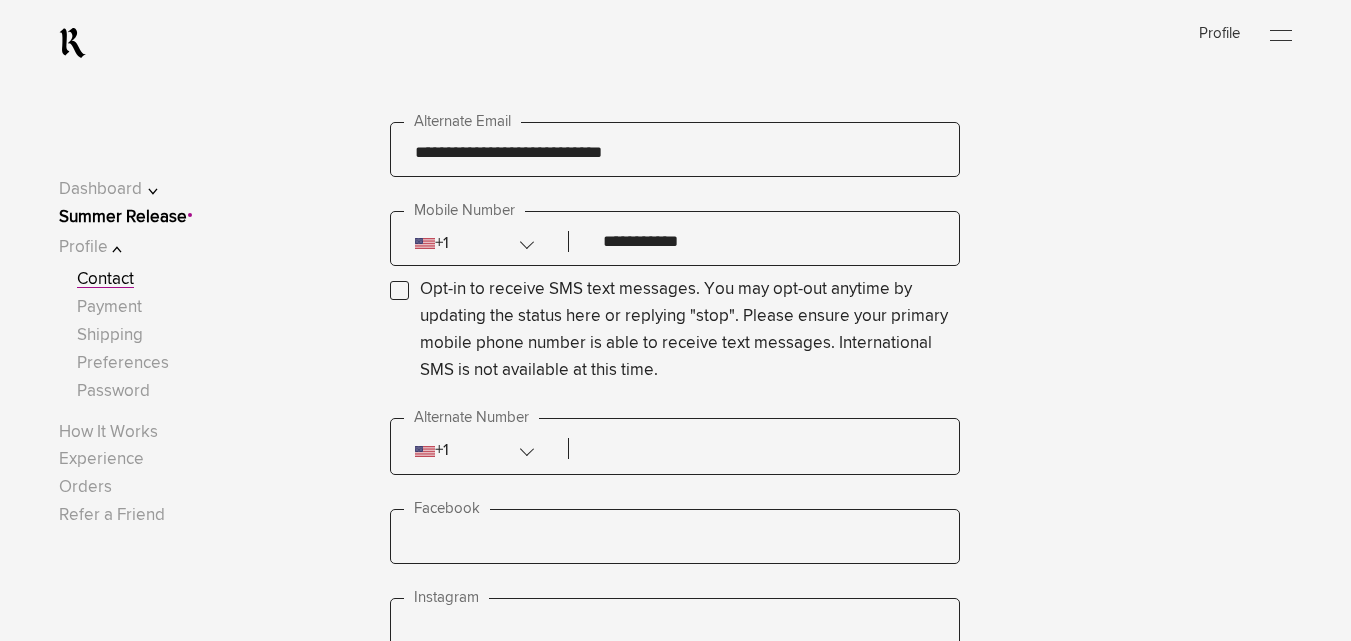 scroll, scrollTop: 0, scrollLeft: 0, axis: both 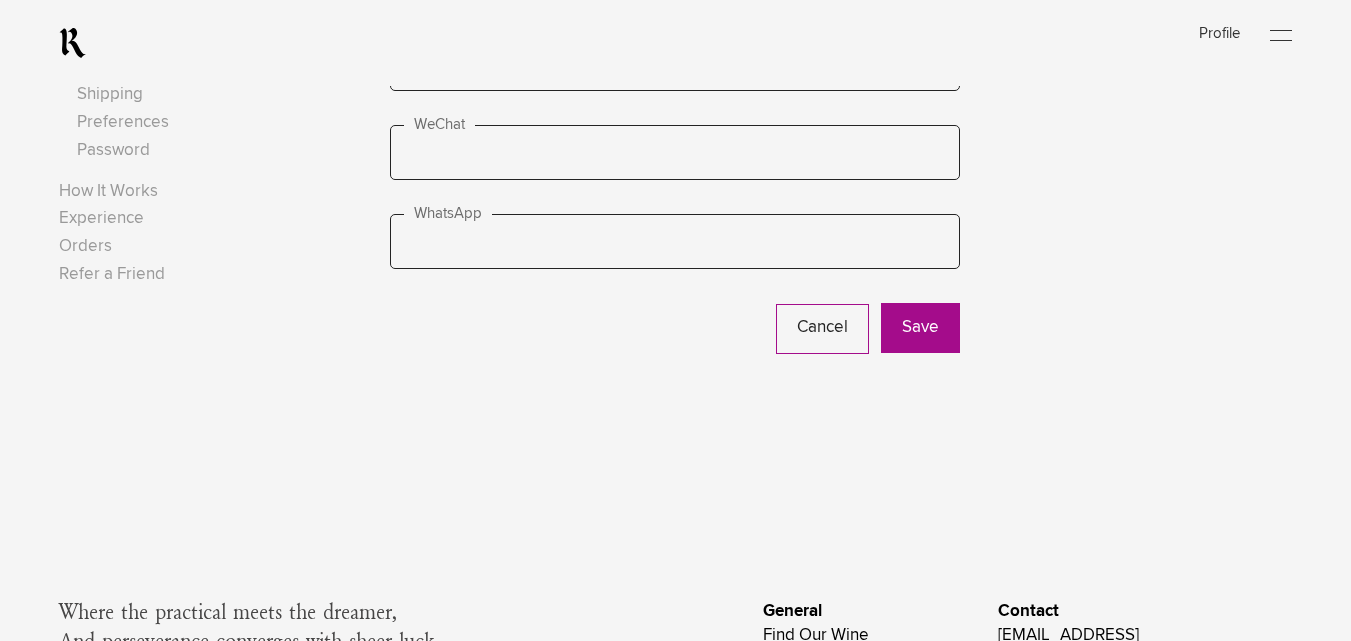click on "Cancel" at bounding box center [822, 329] 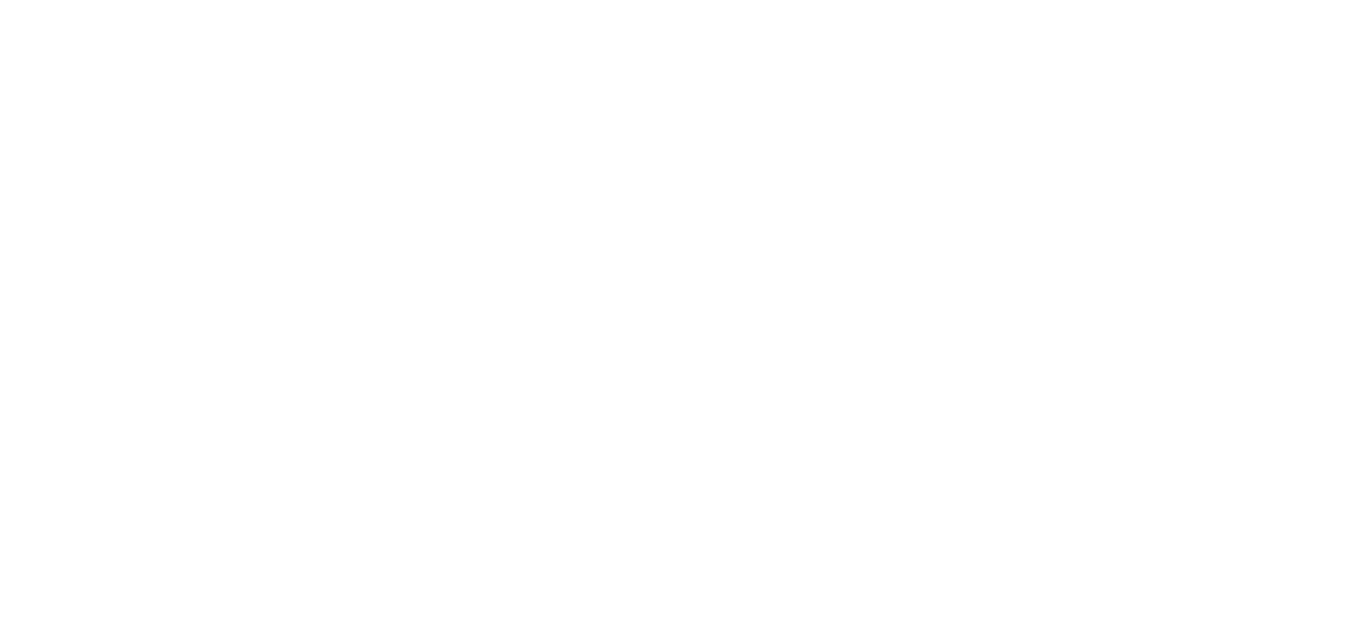 scroll, scrollTop: 0, scrollLeft: 0, axis: both 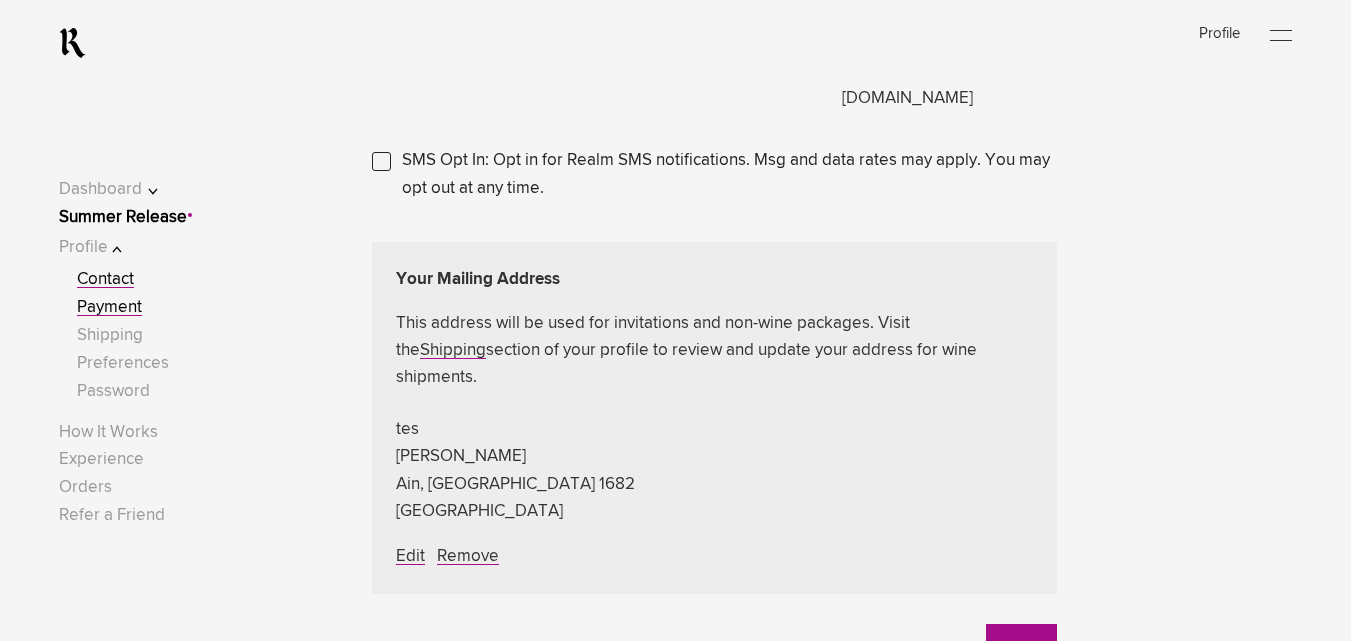 click on "Payment" at bounding box center (109, 307) 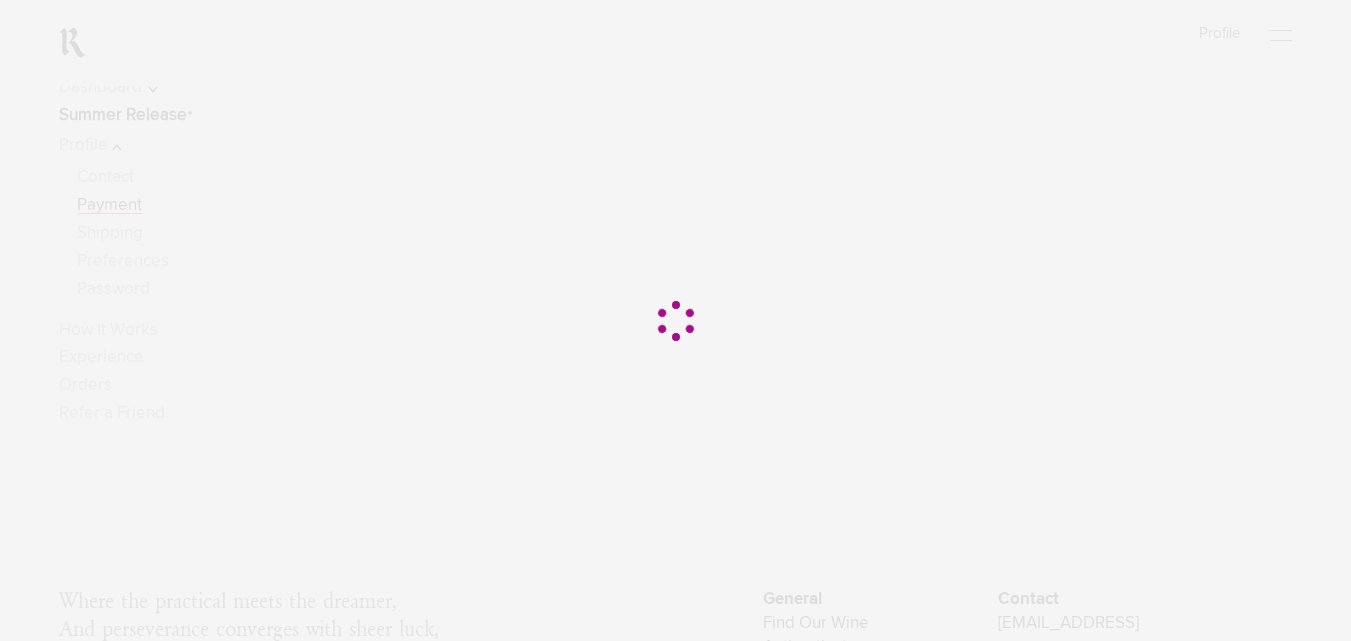 scroll, scrollTop: 0, scrollLeft: 0, axis: both 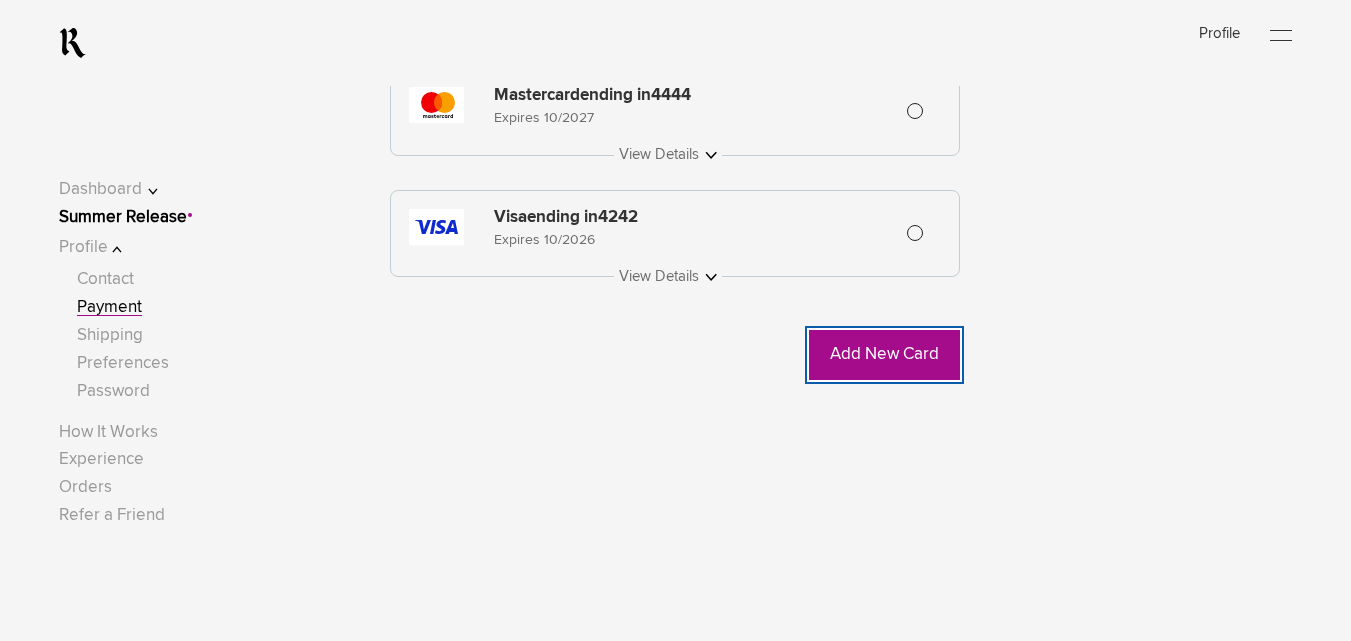 click on "Add New Card" at bounding box center (884, 355) 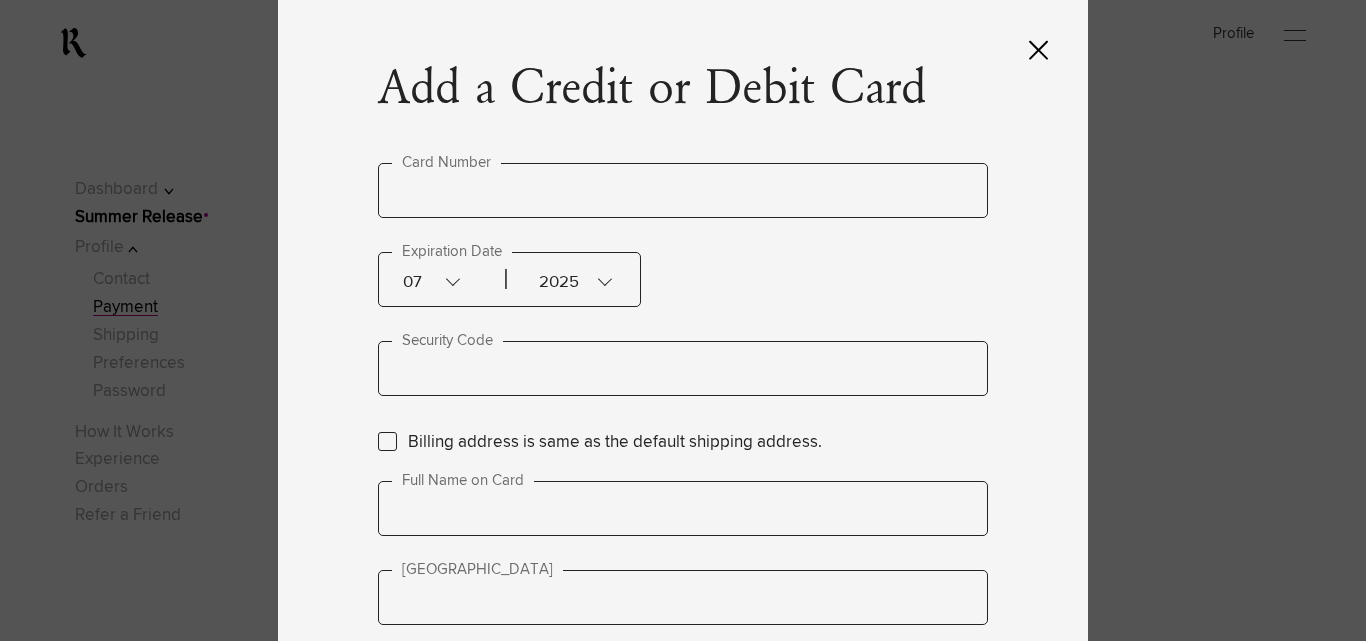 click at bounding box center (683, 320) 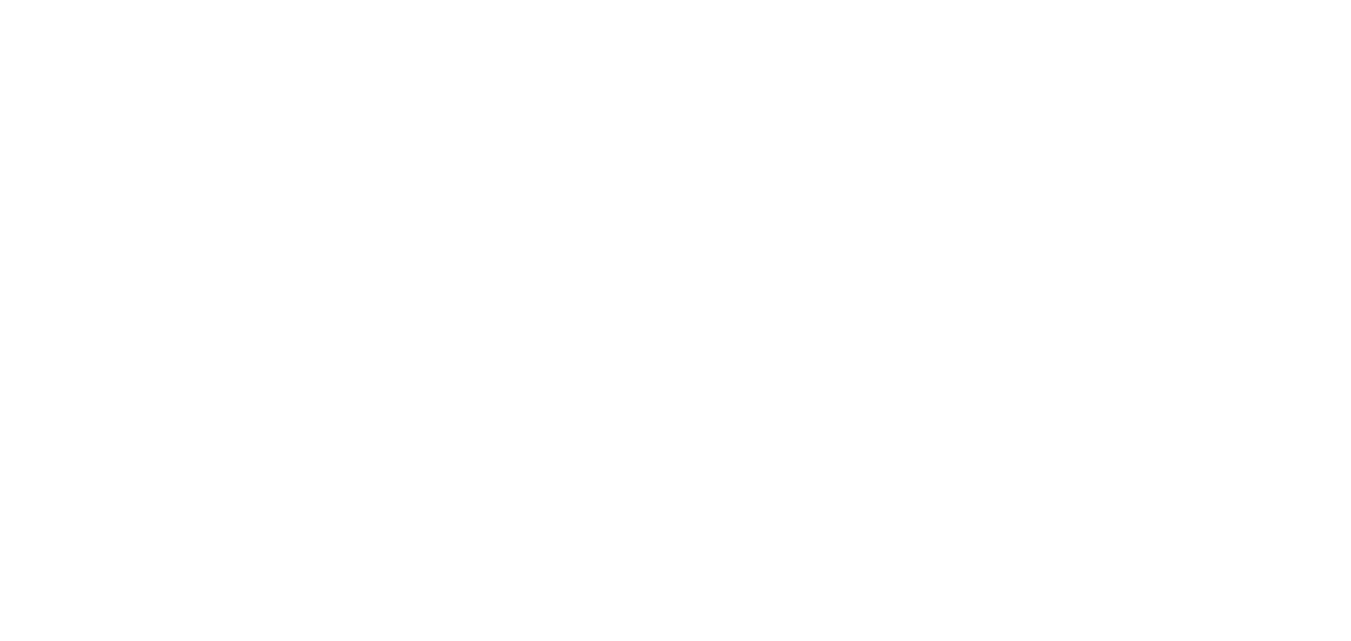scroll, scrollTop: 0, scrollLeft: 0, axis: both 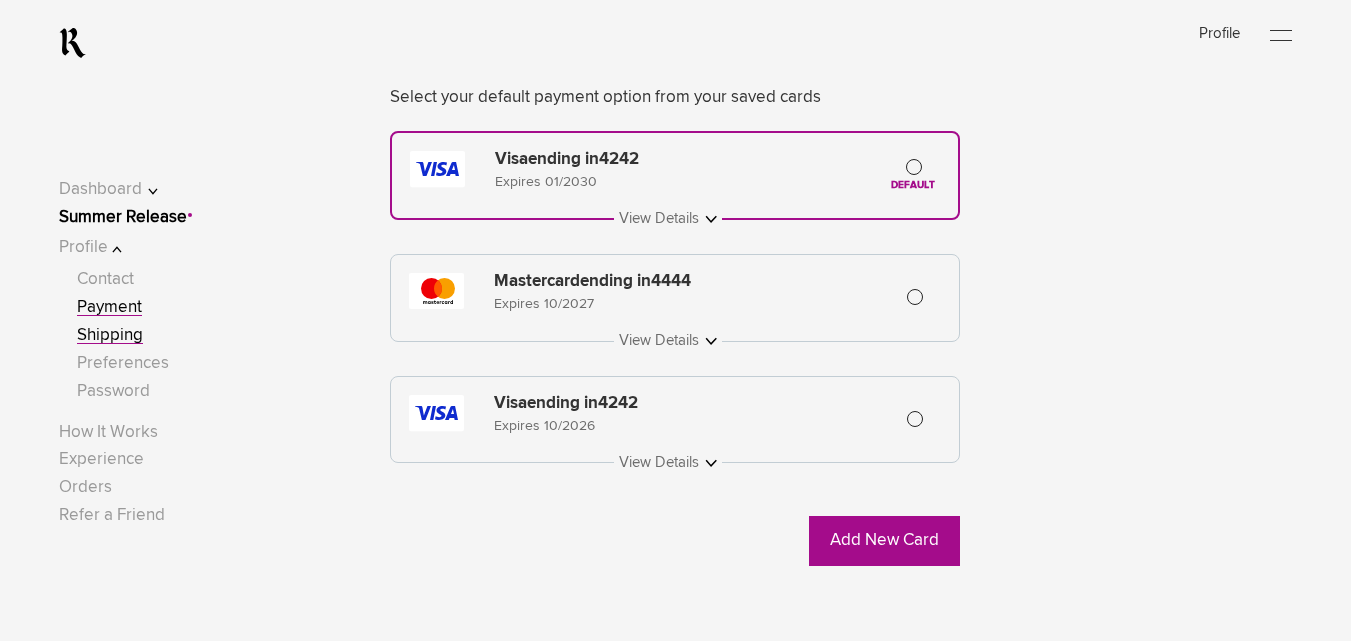 click on "Shipping" at bounding box center [110, 335] 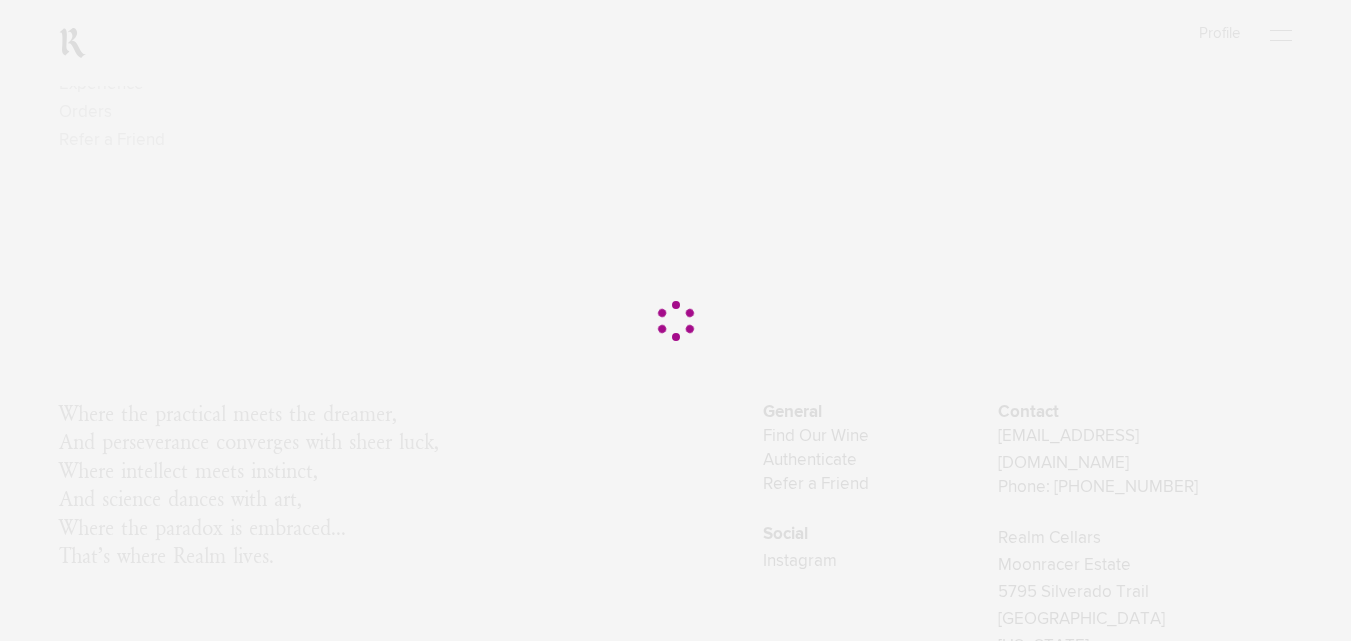 scroll, scrollTop: 0, scrollLeft: 0, axis: both 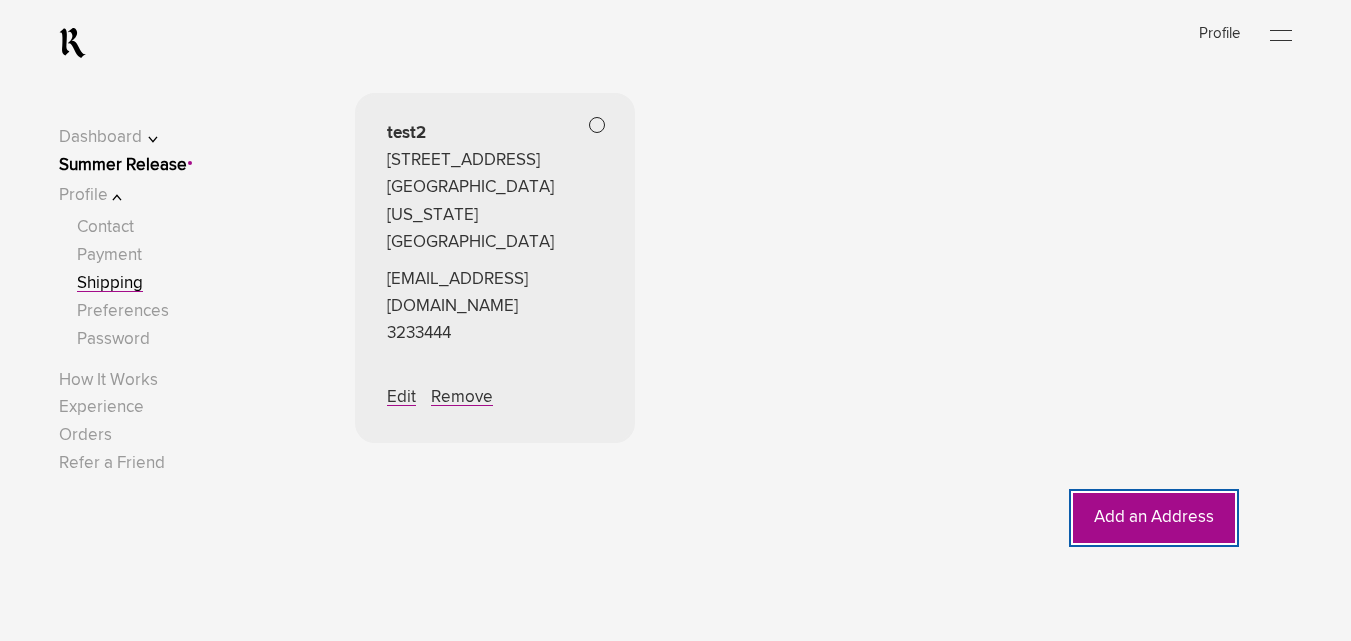 click on "Add an Address" at bounding box center (1154, 518) 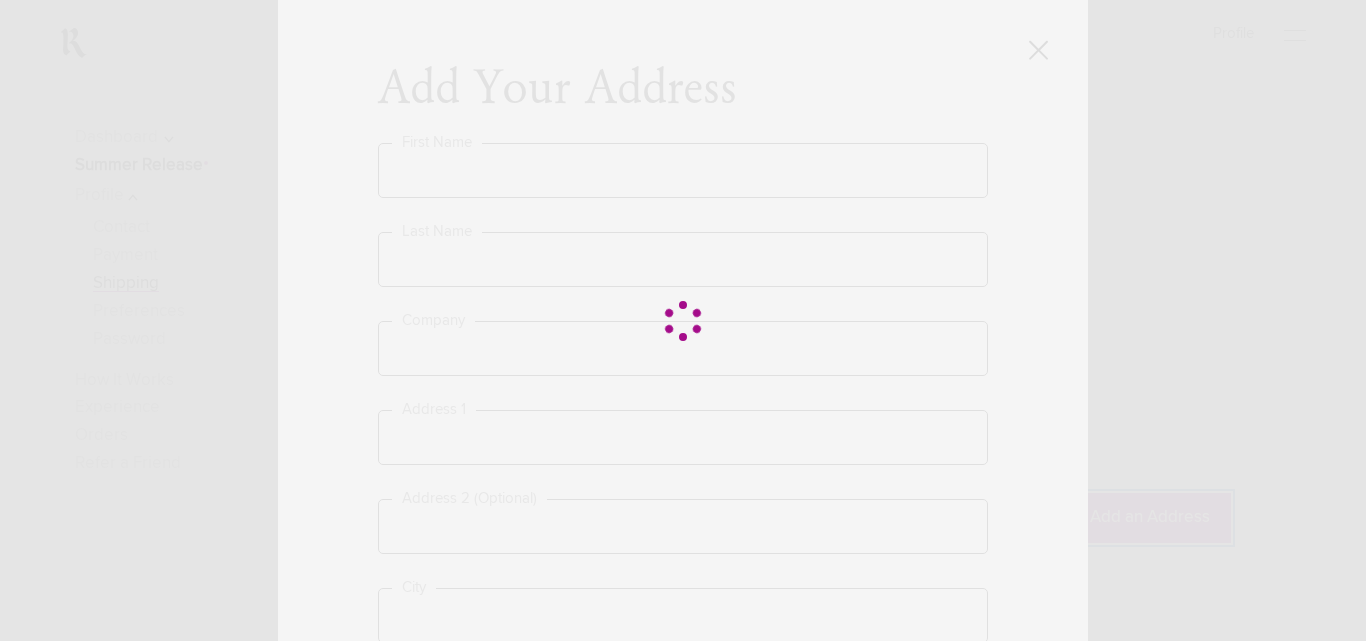 type on "**********" 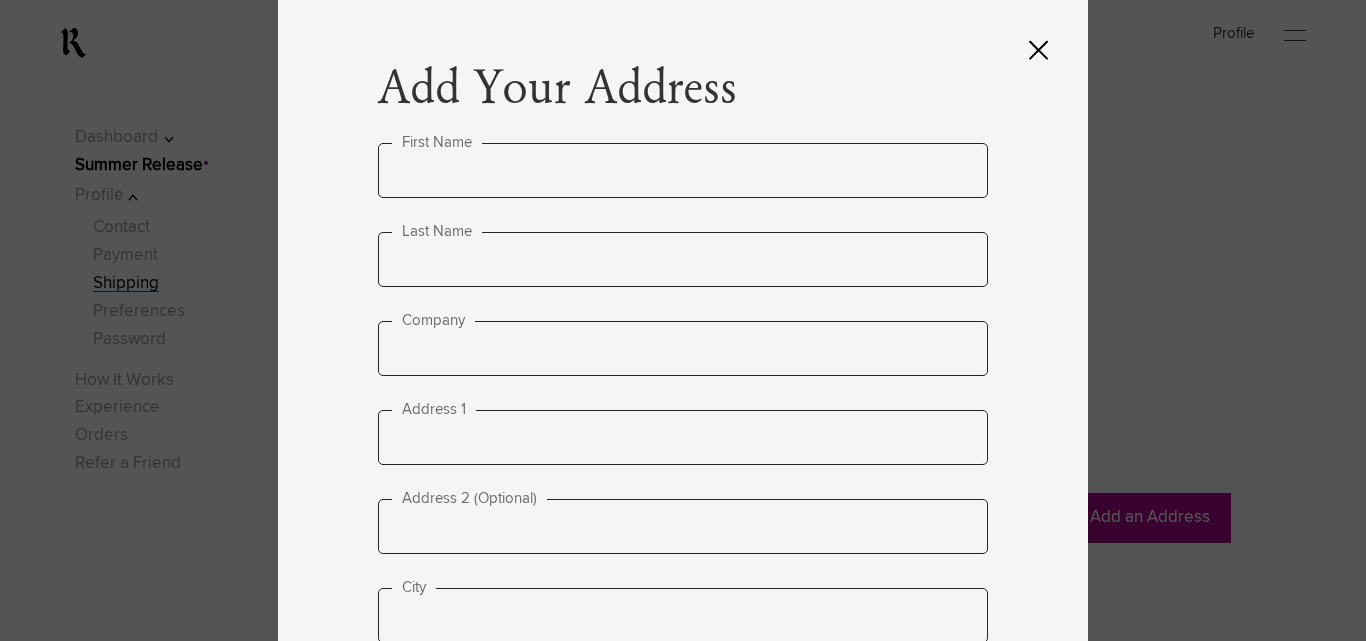 click at bounding box center (683, 437) 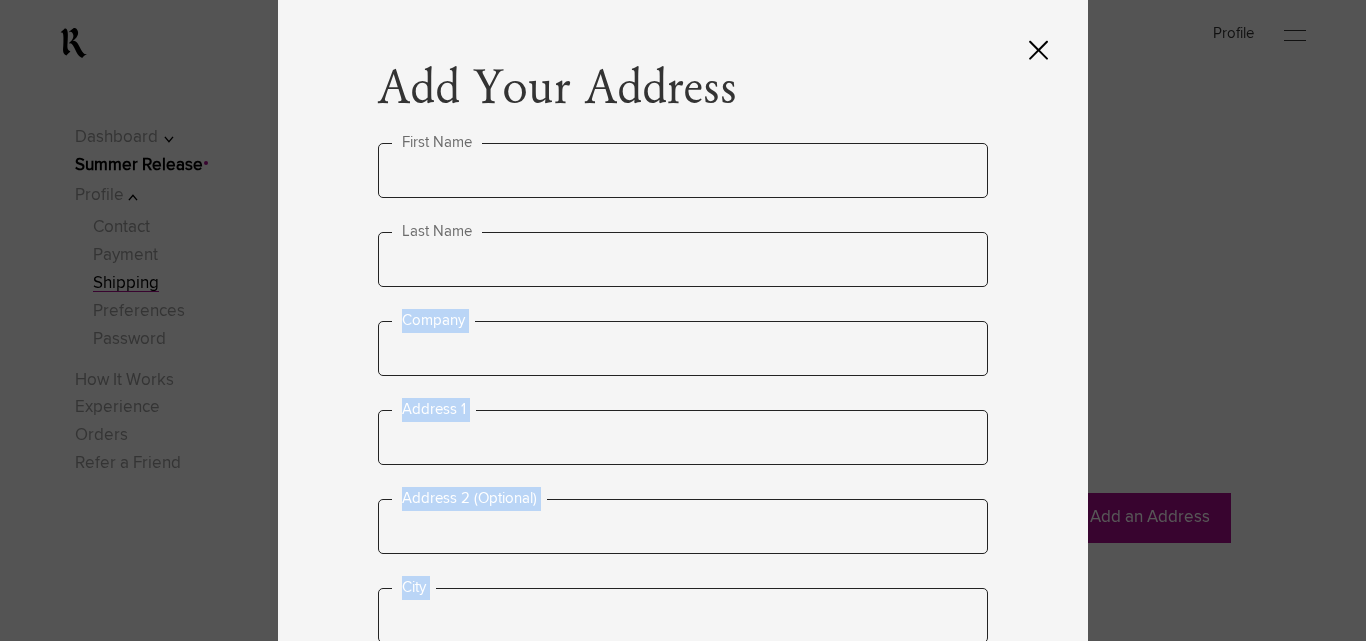 drag, startPoint x: 402, startPoint y: 323, endPoint x: 538, endPoint y: 479, distance: 206.95894 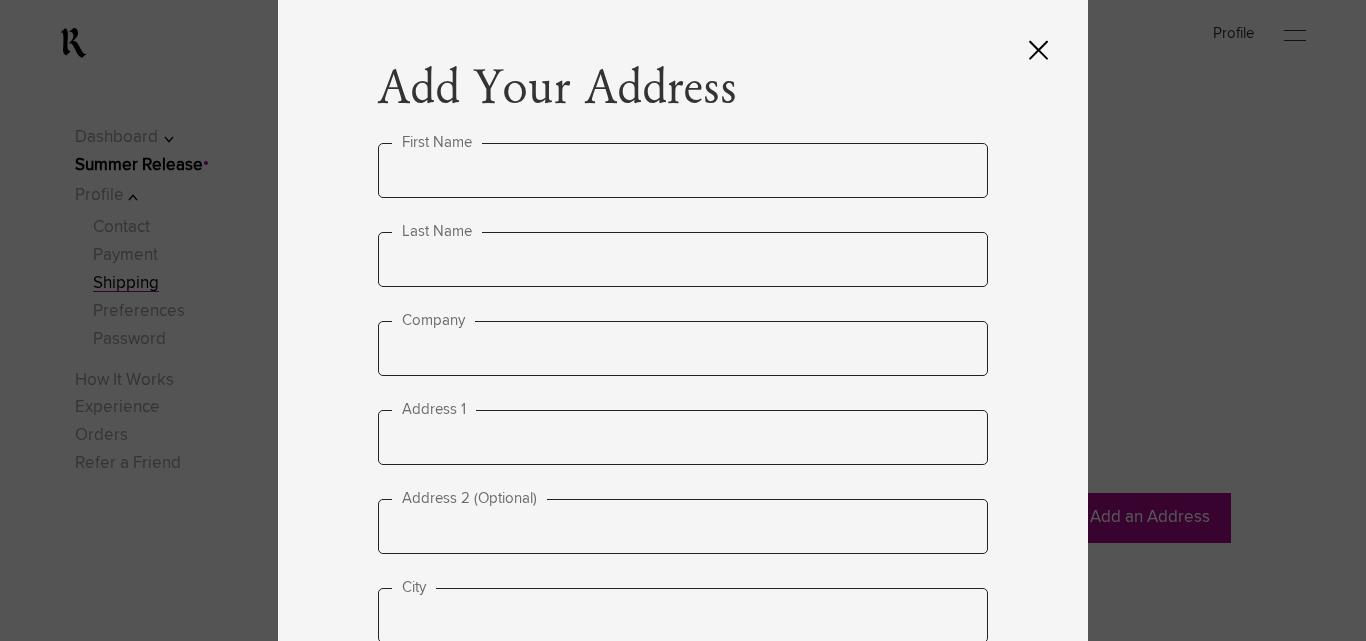 click on "Cancel Save" at bounding box center (683, 1265) 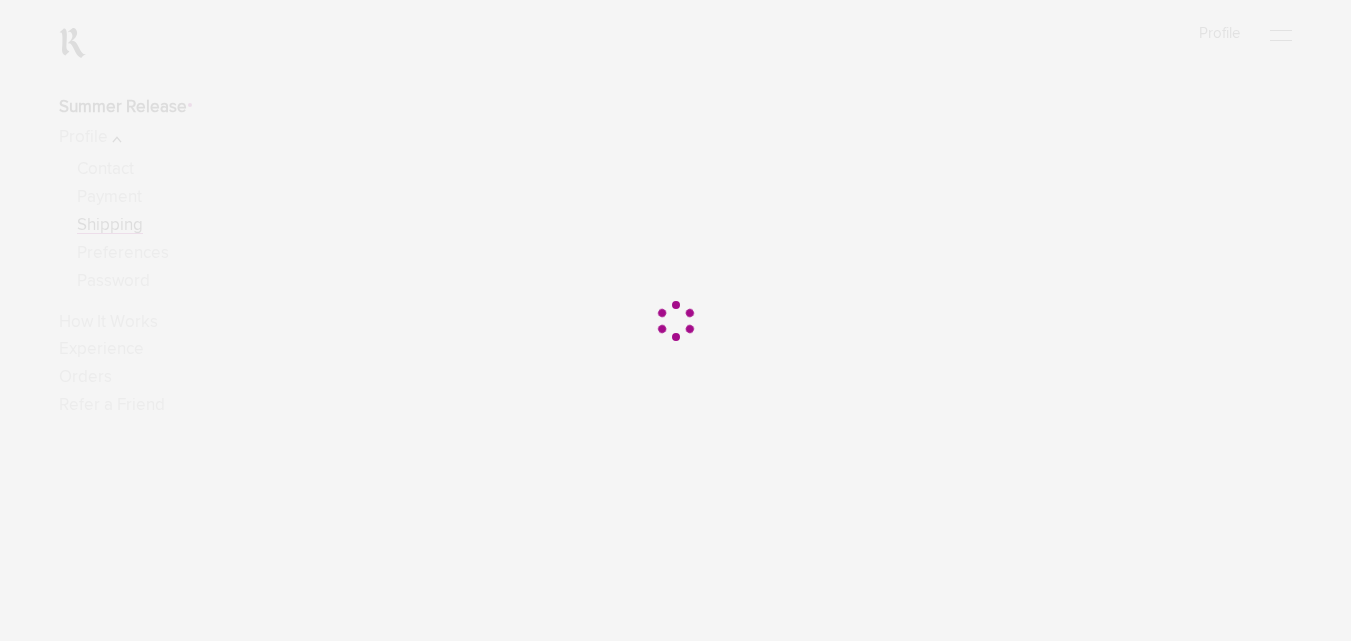 scroll, scrollTop: 761, scrollLeft: 0, axis: vertical 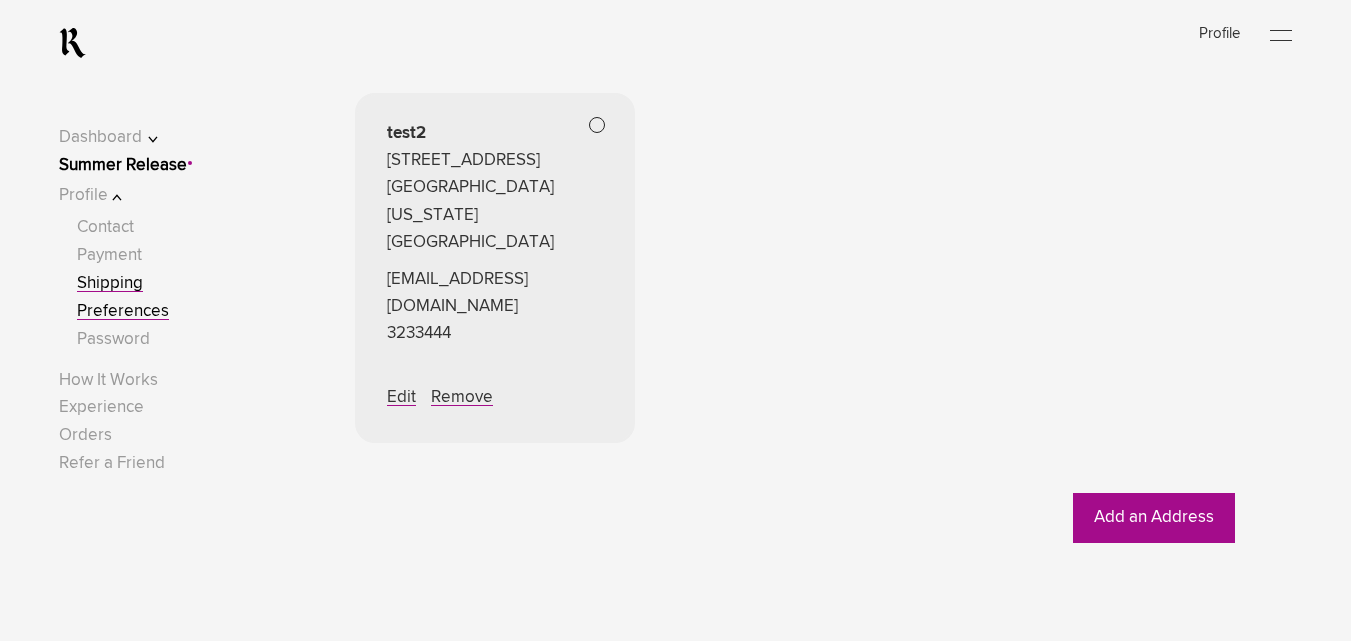 click on "Preferences" at bounding box center [123, 311] 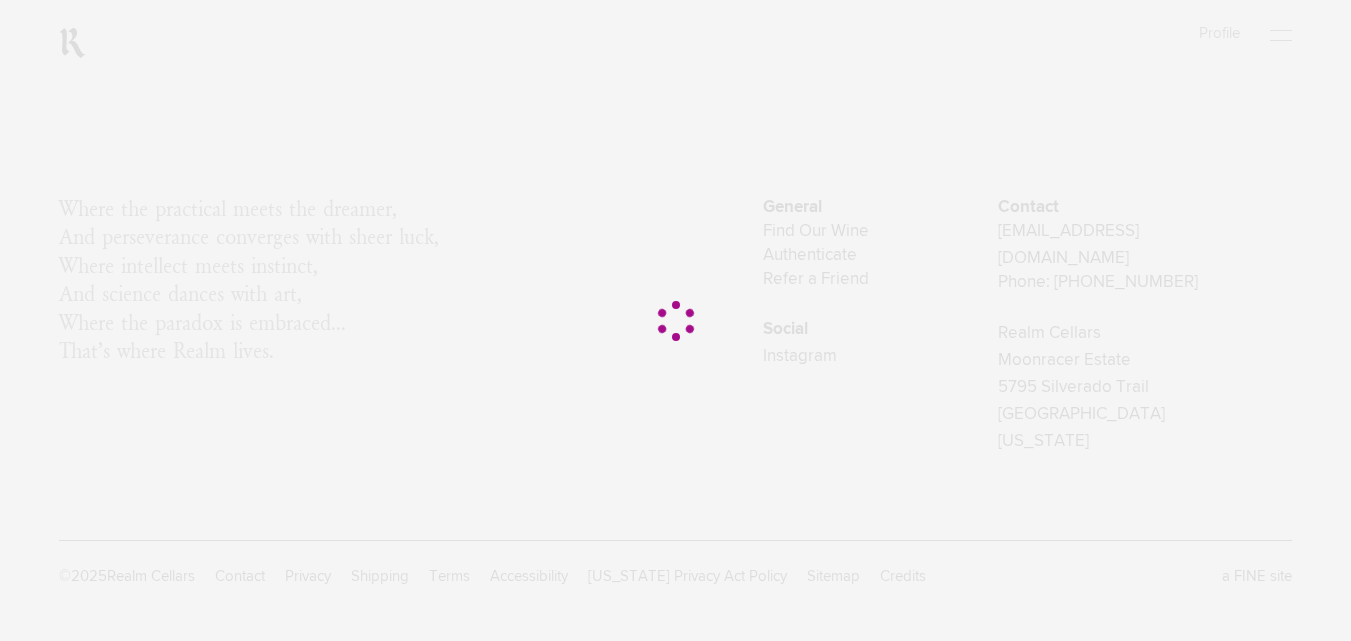 scroll, scrollTop: 0, scrollLeft: 0, axis: both 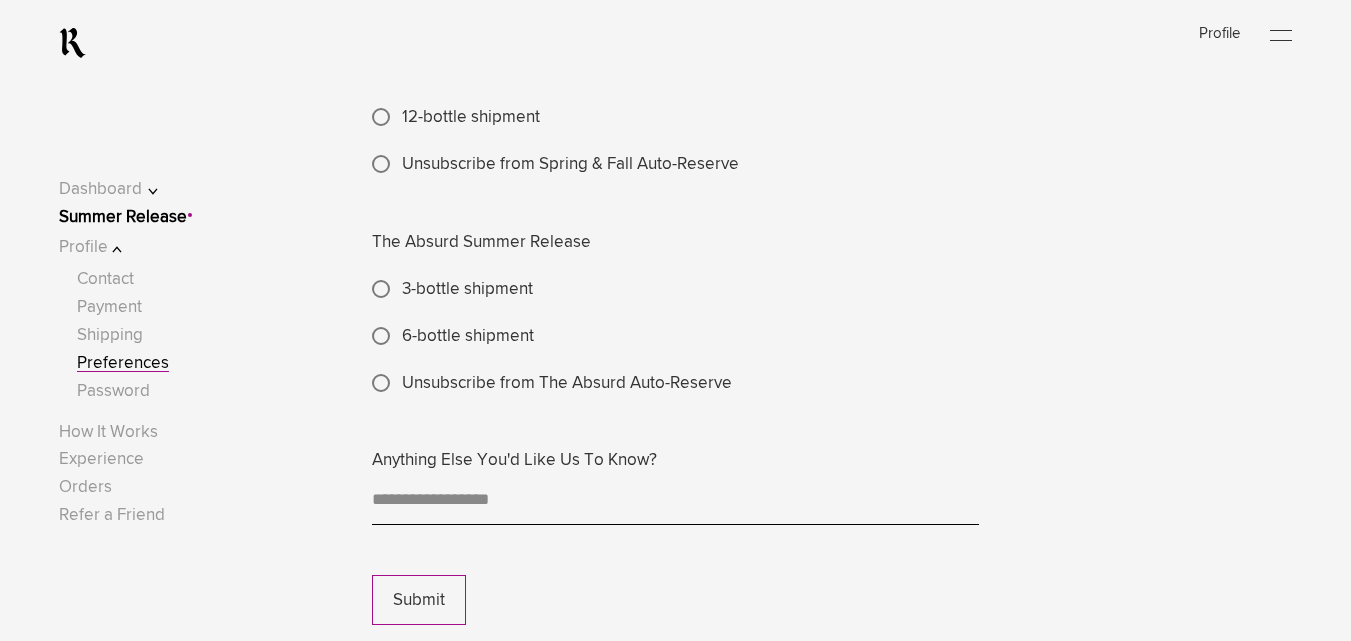 click on "6-bottle shipment" at bounding box center [468, 336] 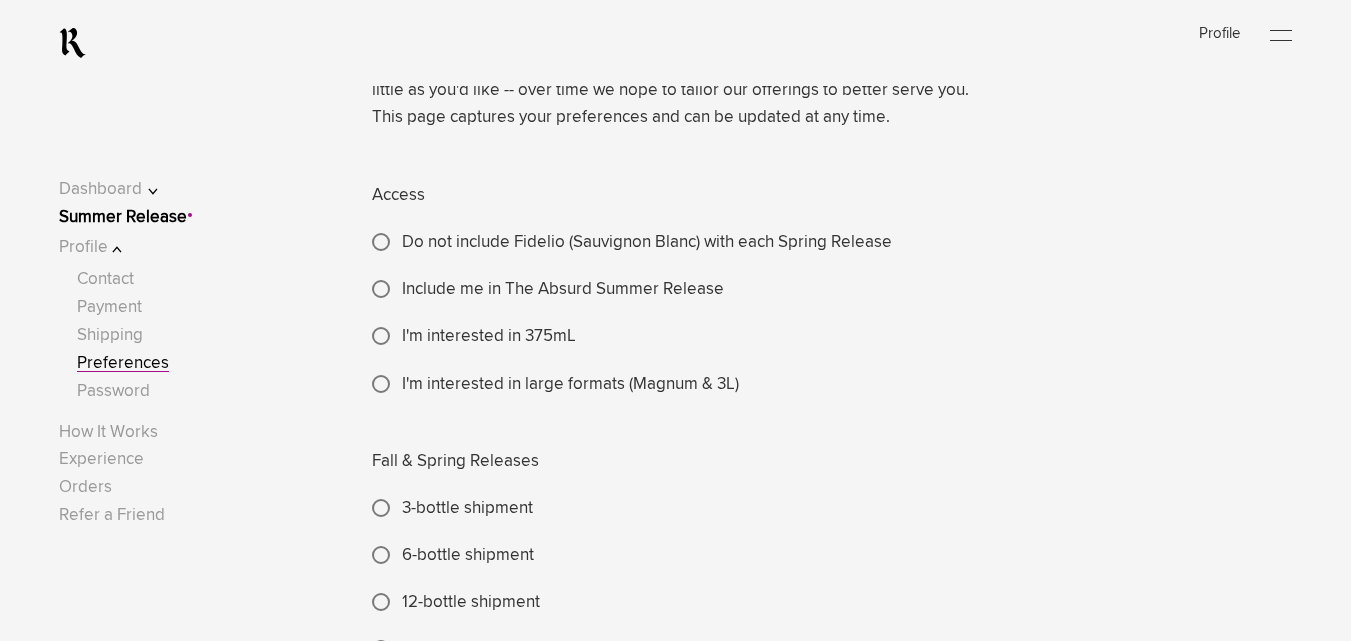 scroll, scrollTop: 273, scrollLeft: 0, axis: vertical 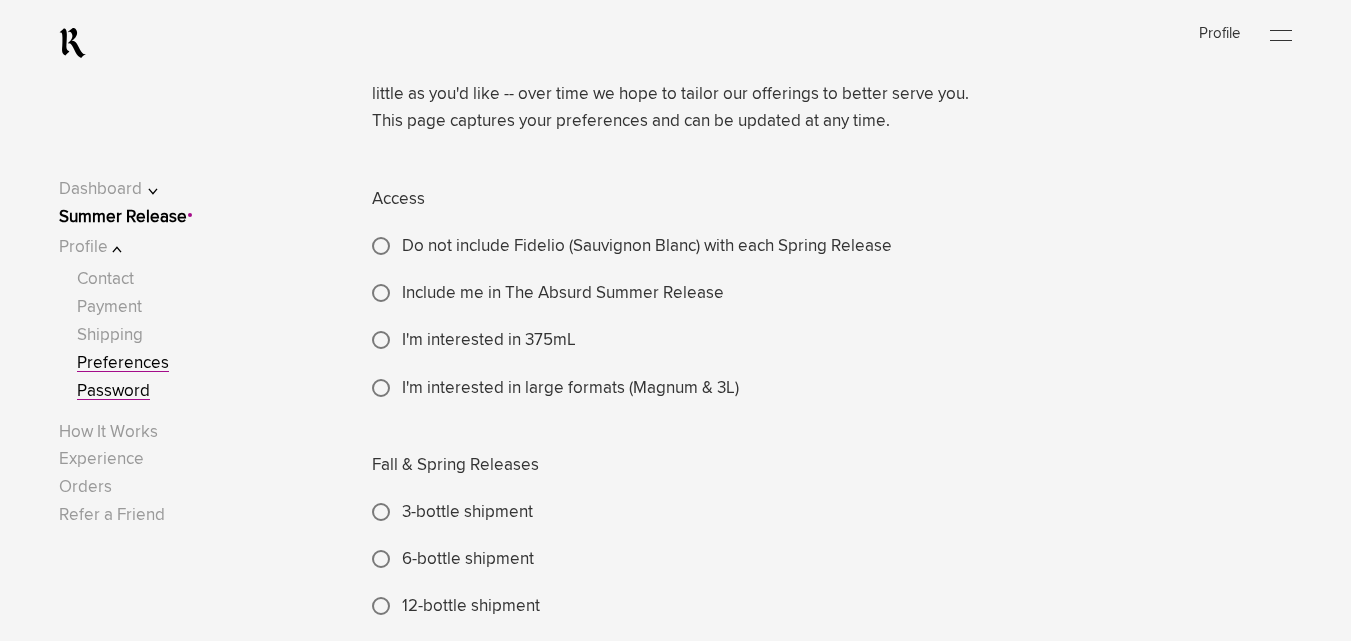 click on "Password" at bounding box center [113, 391] 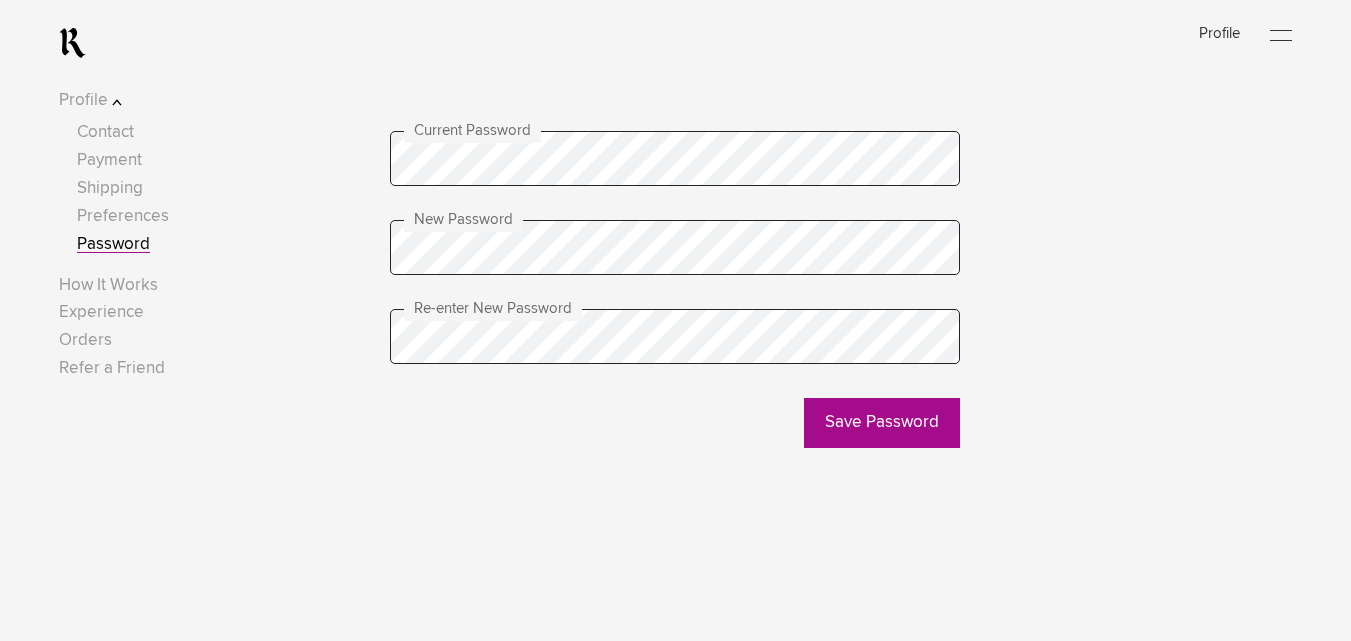 scroll, scrollTop: 0, scrollLeft: 0, axis: both 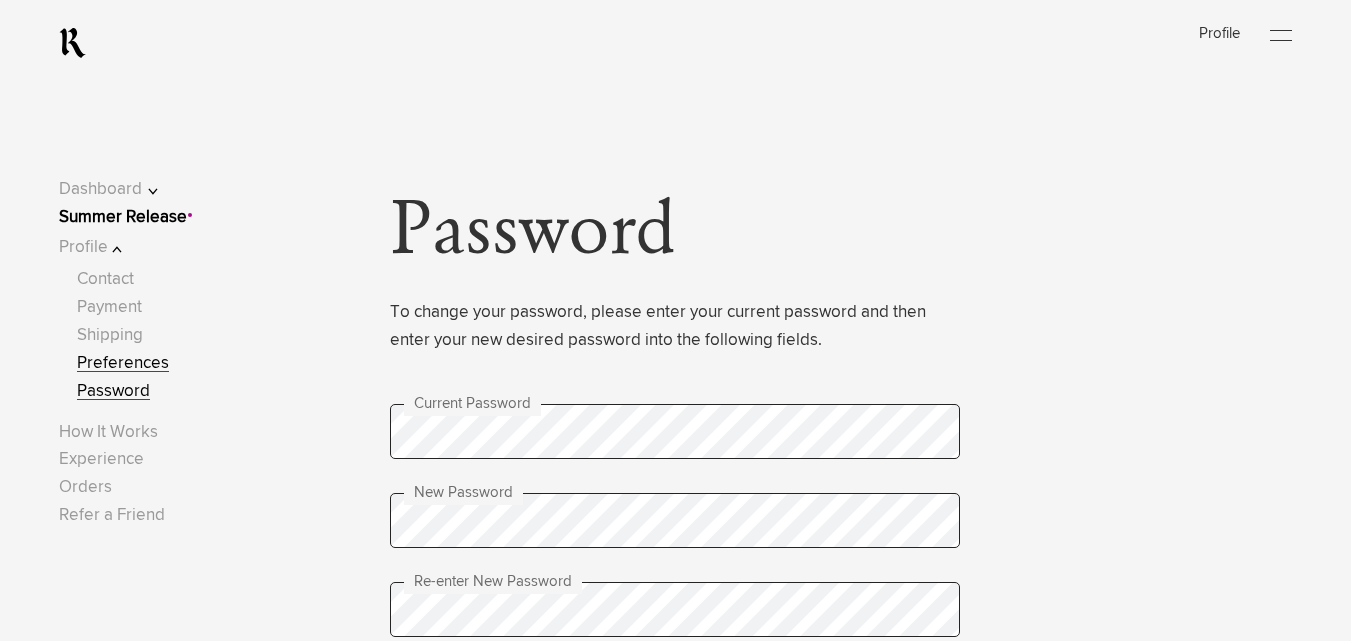 click on "Preferences" at bounding box center [123, 363] 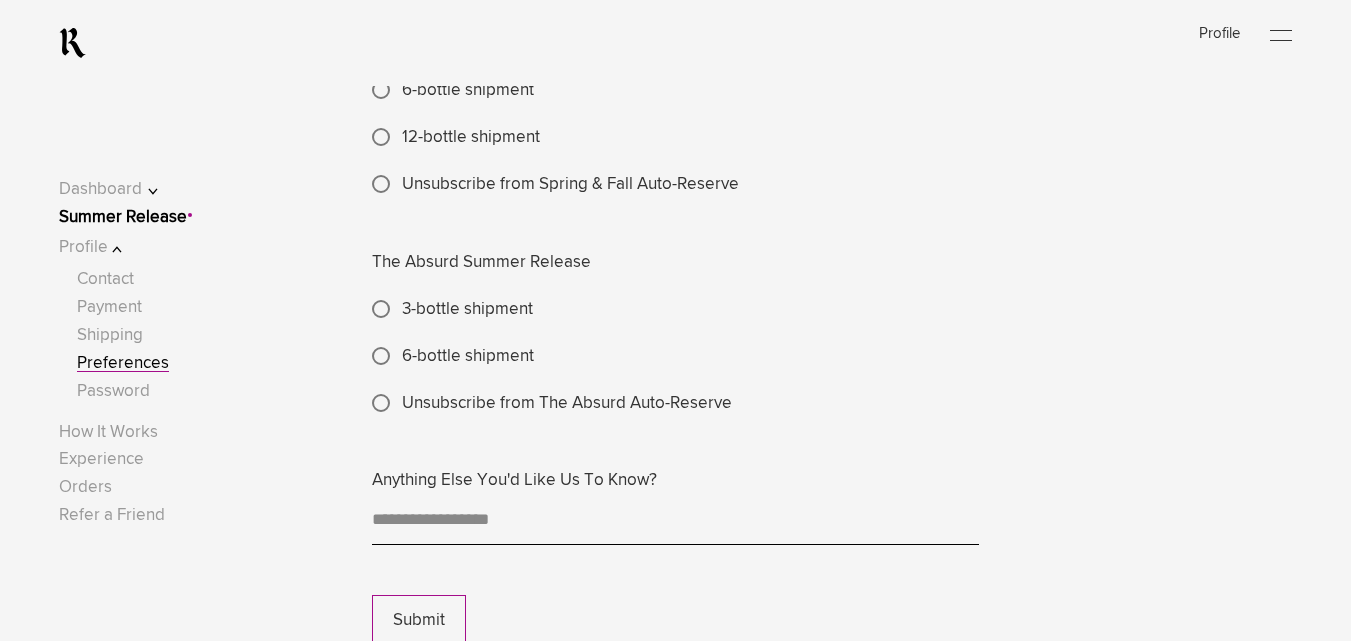 scroll, scrollTop: 759, scrollLeft: 0, axis: vertical 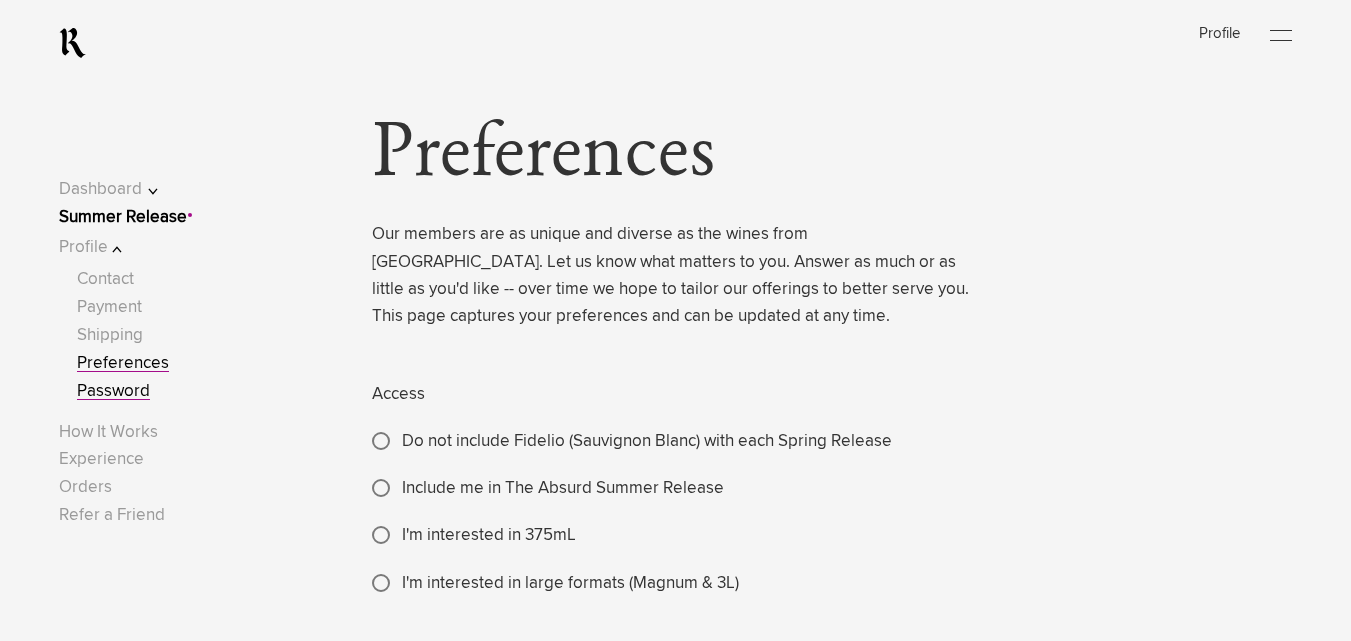 click on "Password" at bounding box center (113, 391) 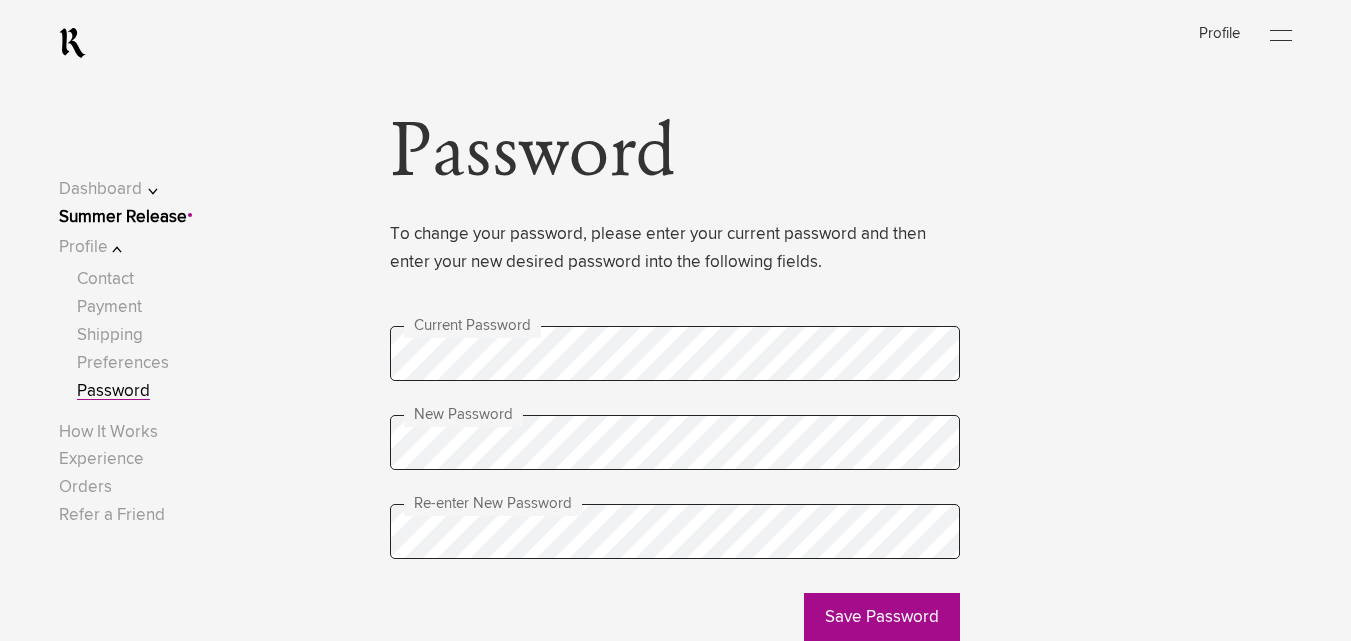 scroll, scrollTop: 0, scrollLeft: 0, axis: both 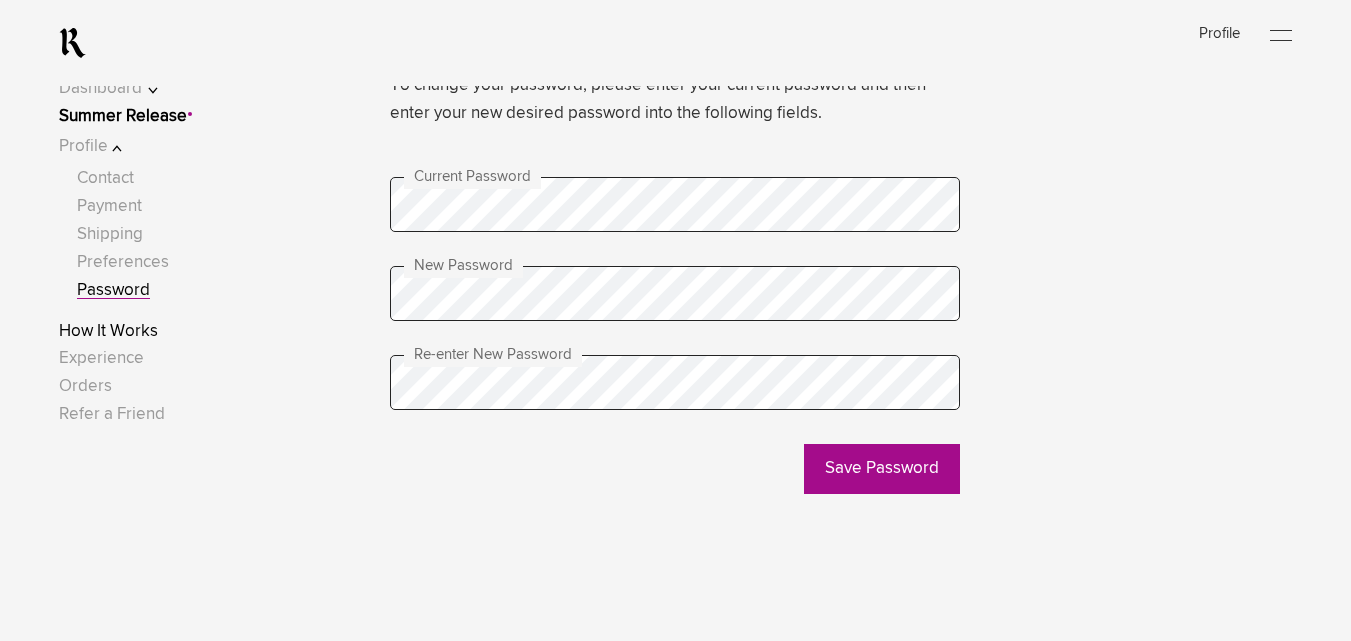 click on "How It Works" at bounding box center [108, 331] 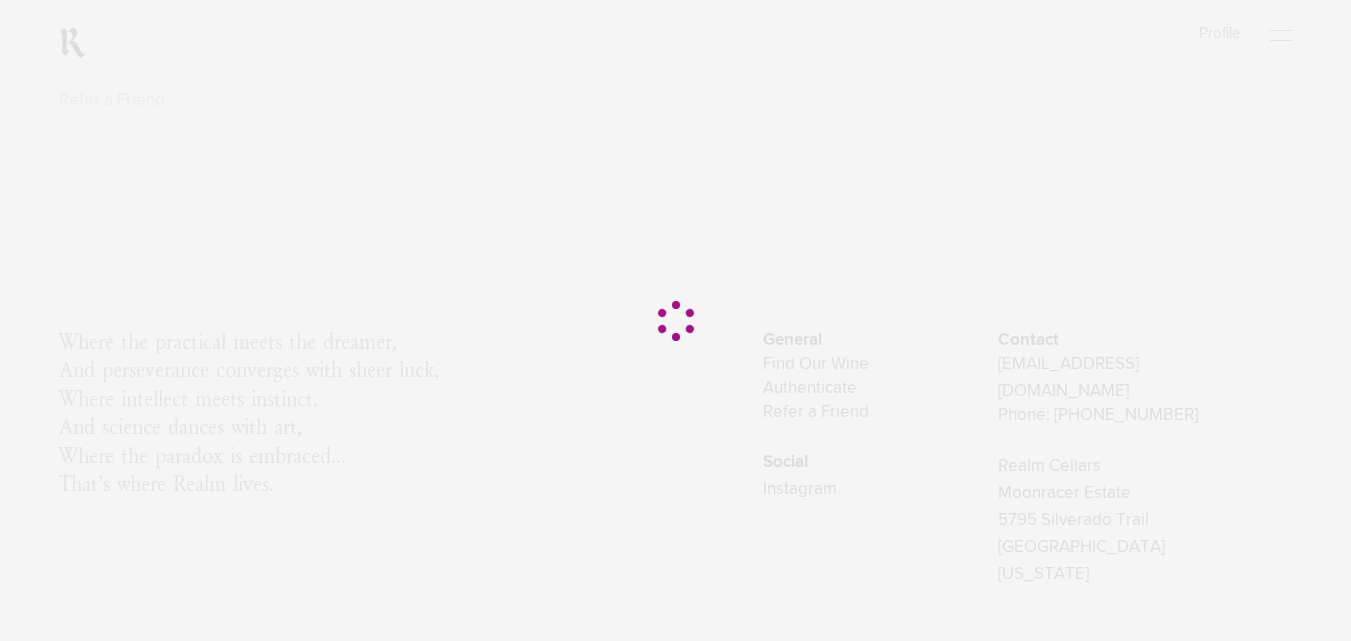 scroll, scrollTop: 0, scrollLeft: 0, axis: both 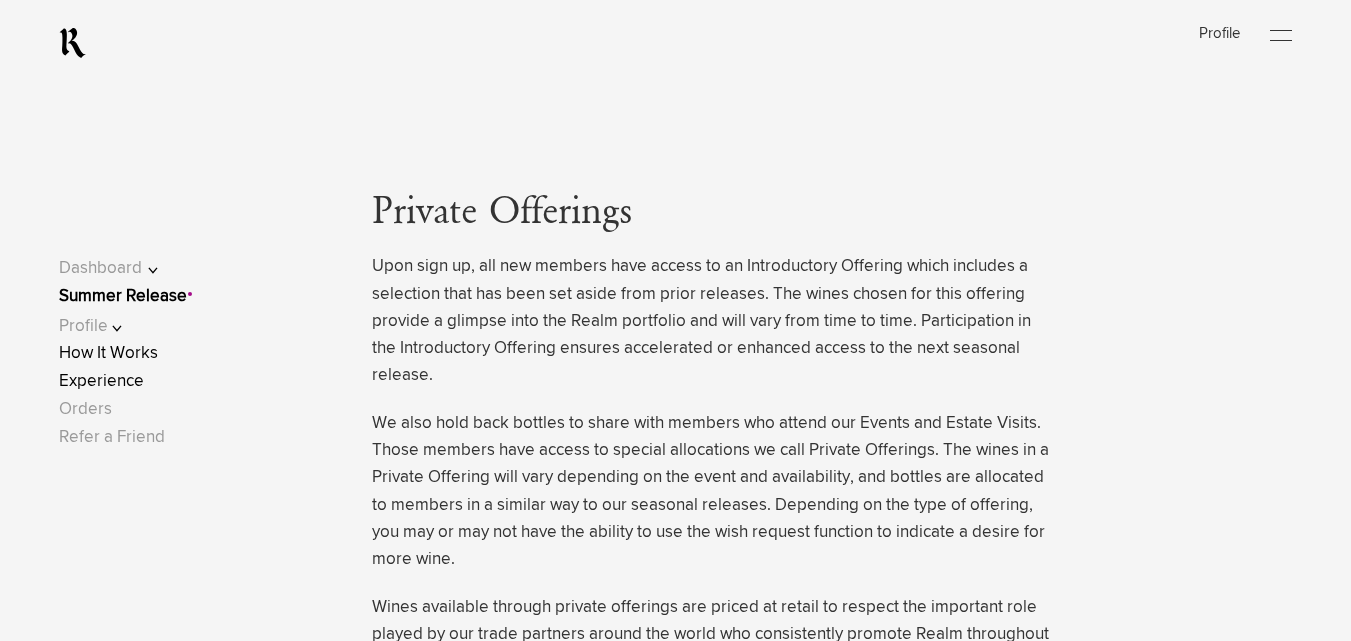 click on "Experience" at bounding box center [101, 381] 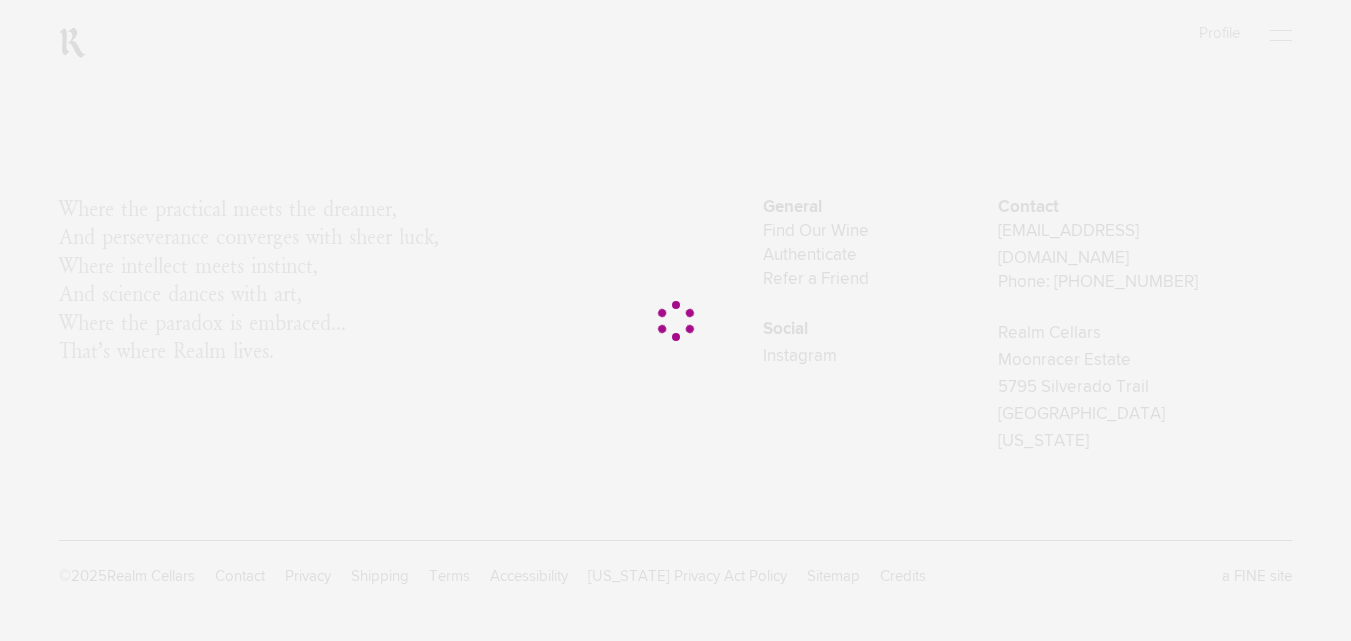scroll, scrollTop: 0, scrollLeft: 0, axis: both 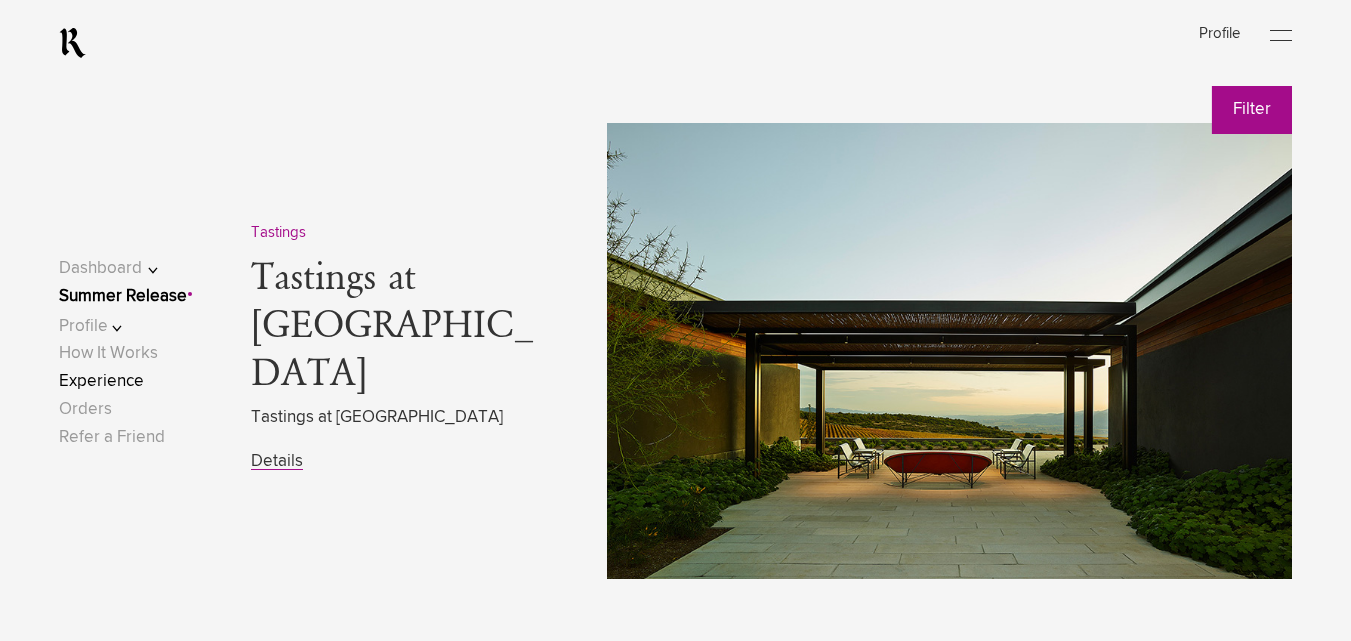 click on "Filter" at bounding box center [1252, 109] 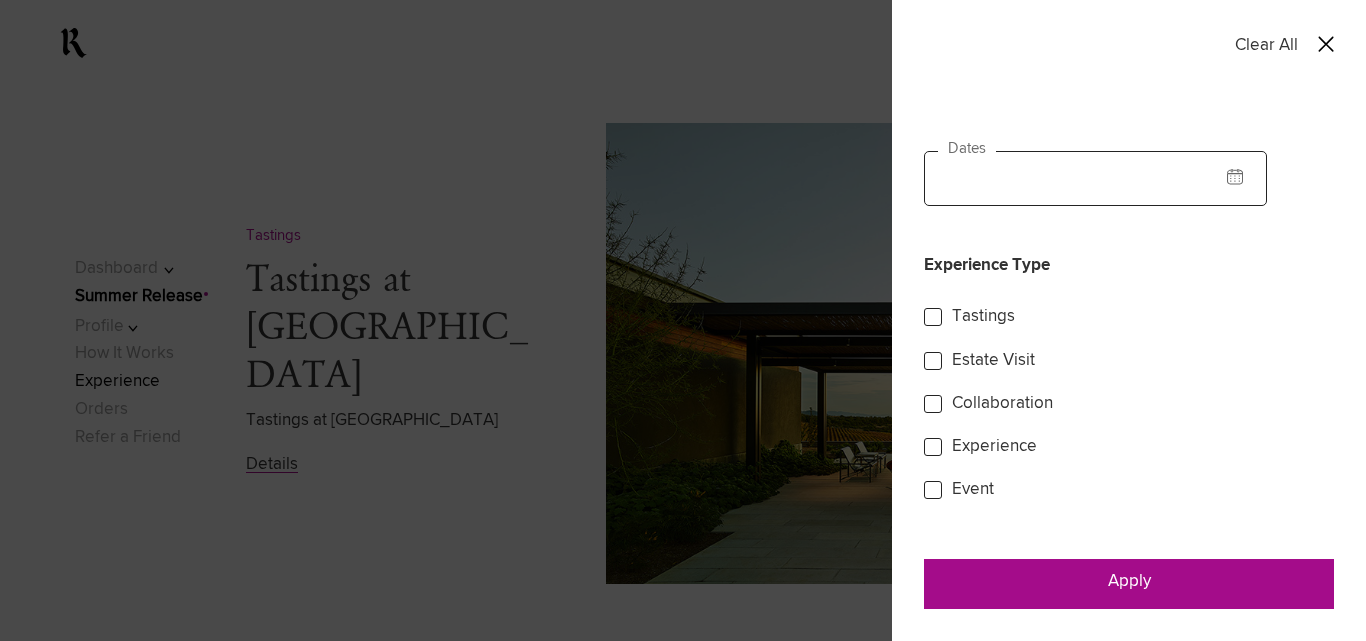 type on "**********" 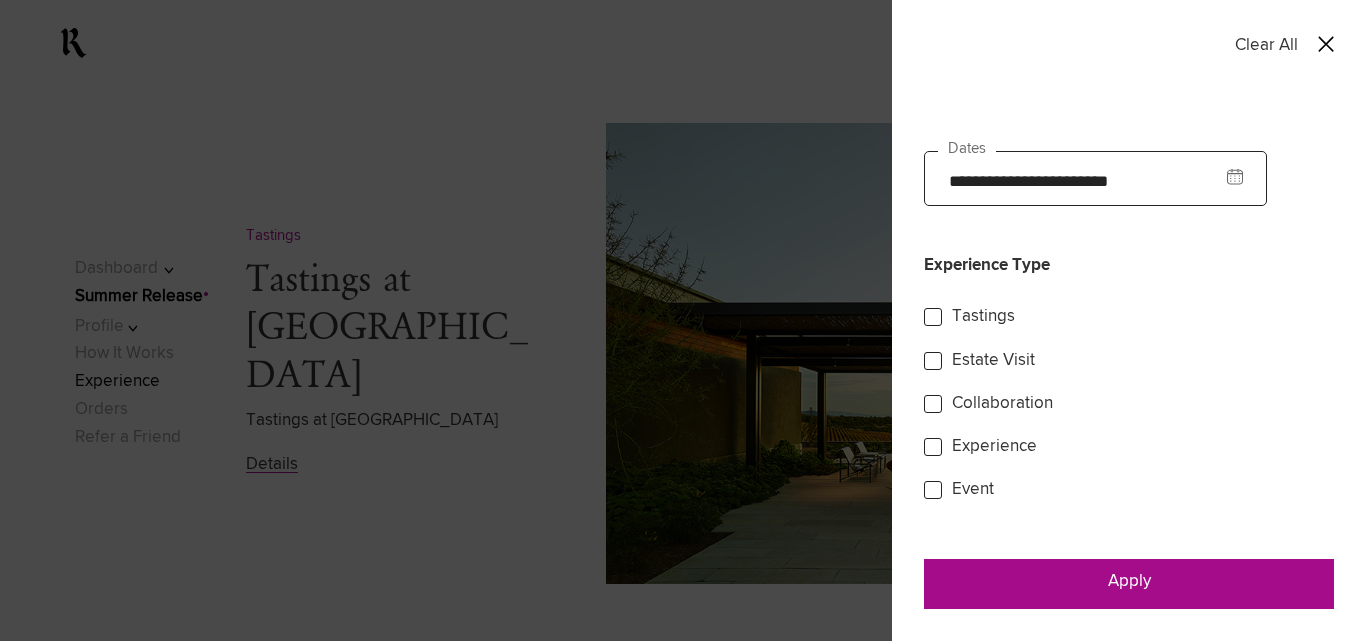 click on "**********" at bounding box center (1095, 178) 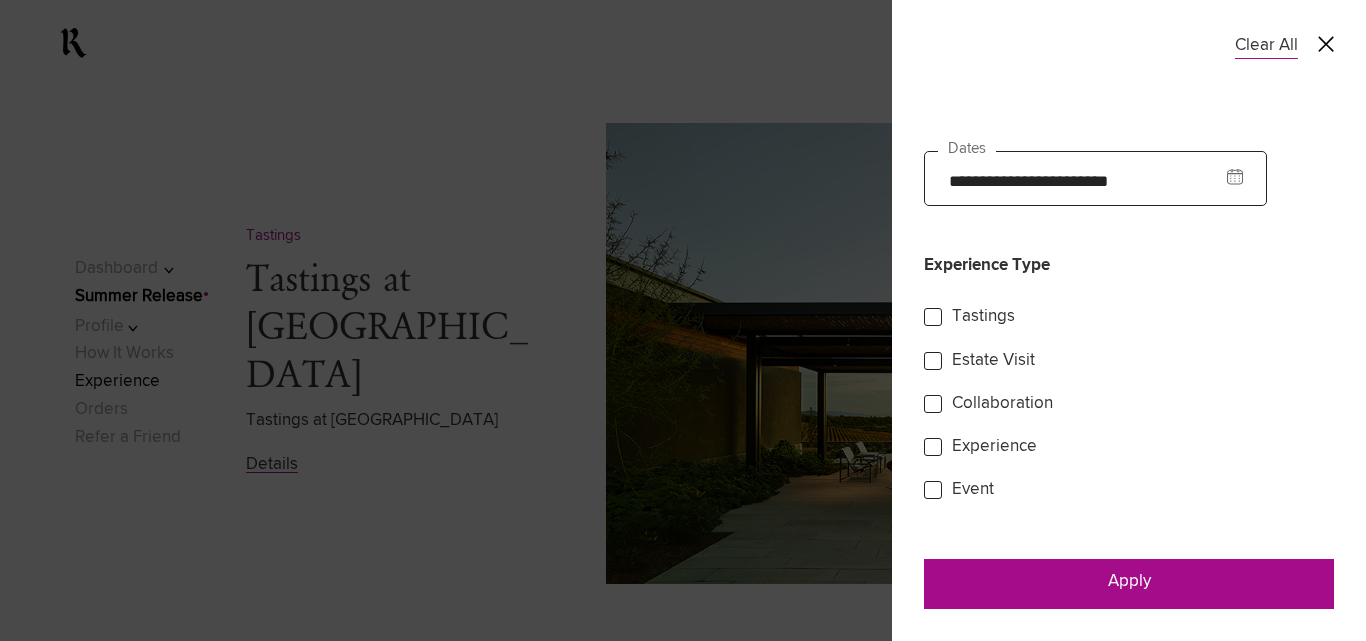 click on "**********" at bounding box center (1129, 420) 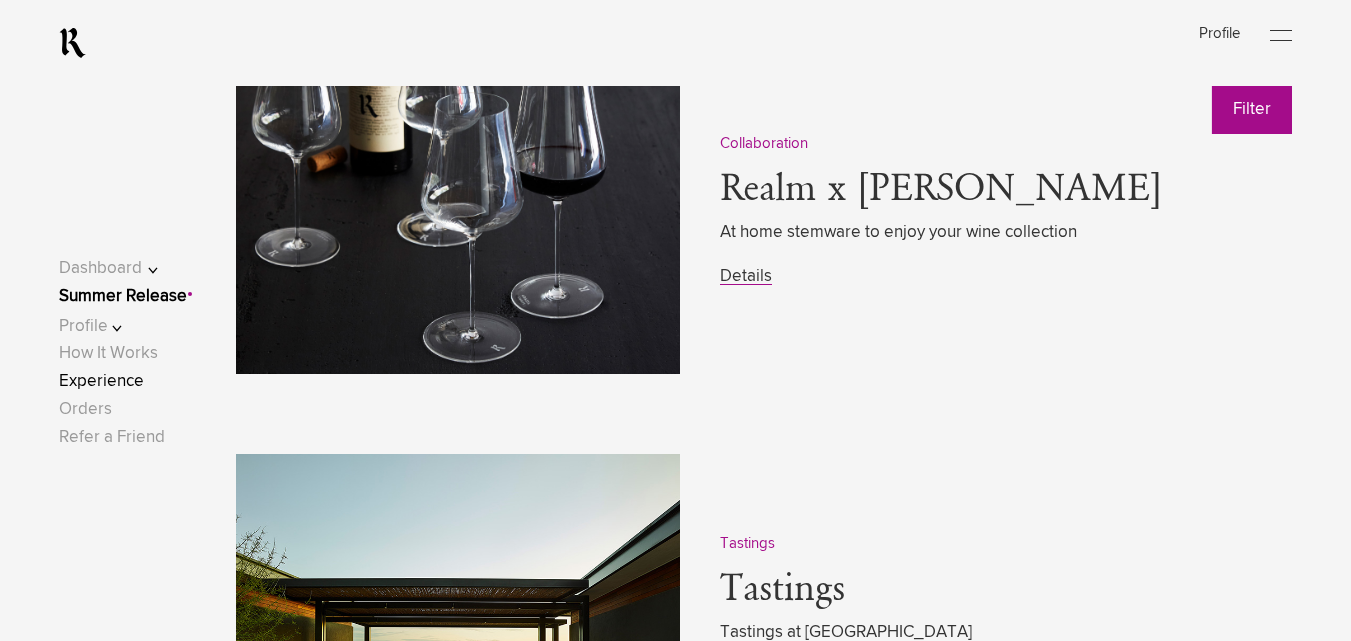 scroll, scrollTop: 2580, scrollLeft: 0, axis: vertical 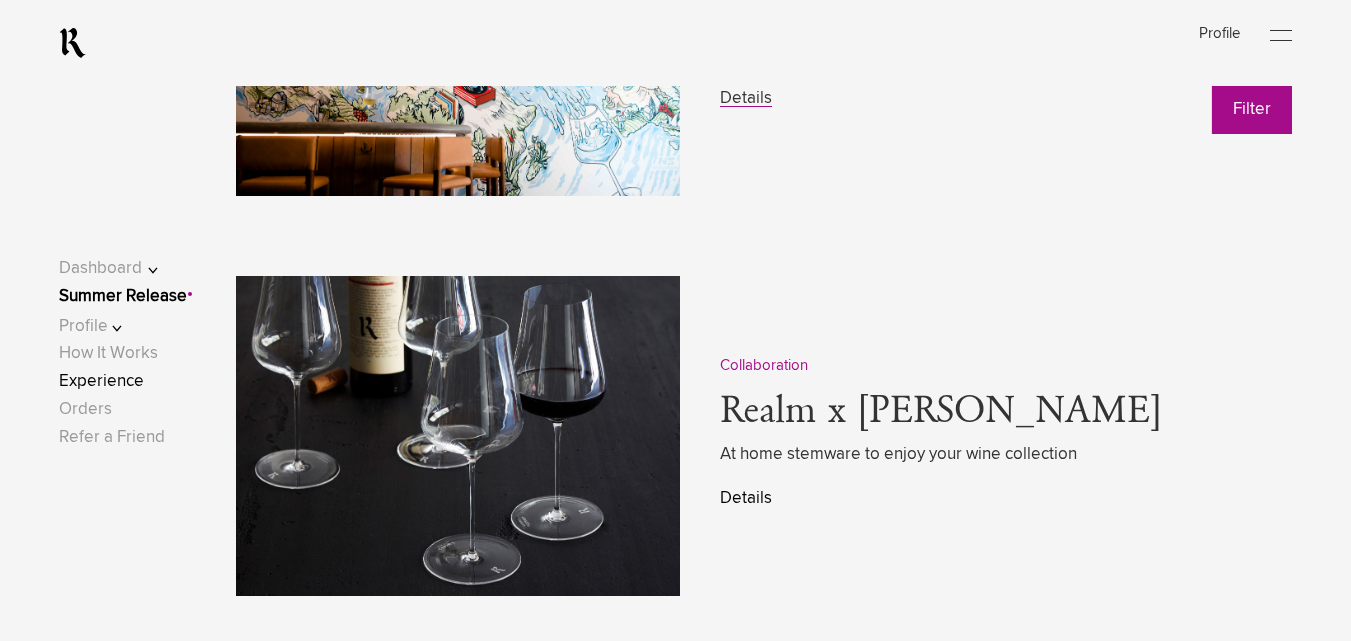 click on "Details" at bounding box center (746, 498) 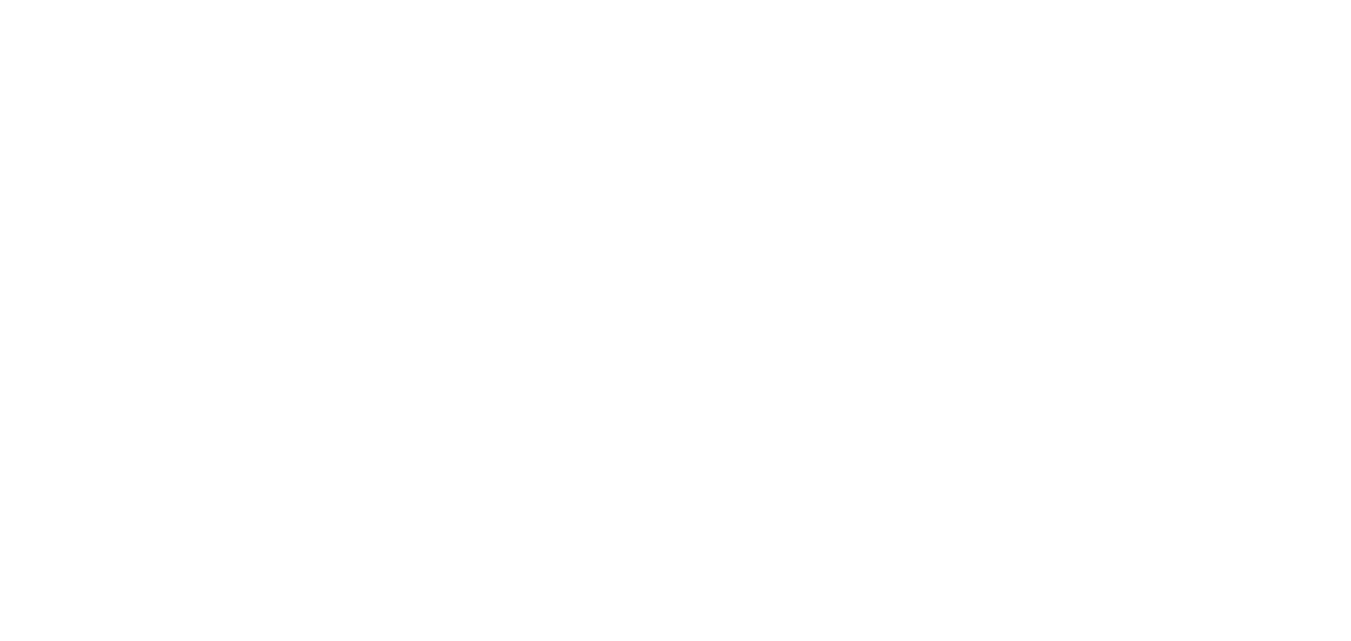 scroll, scrollTop: 0, scrollLeft: 0, axis: both 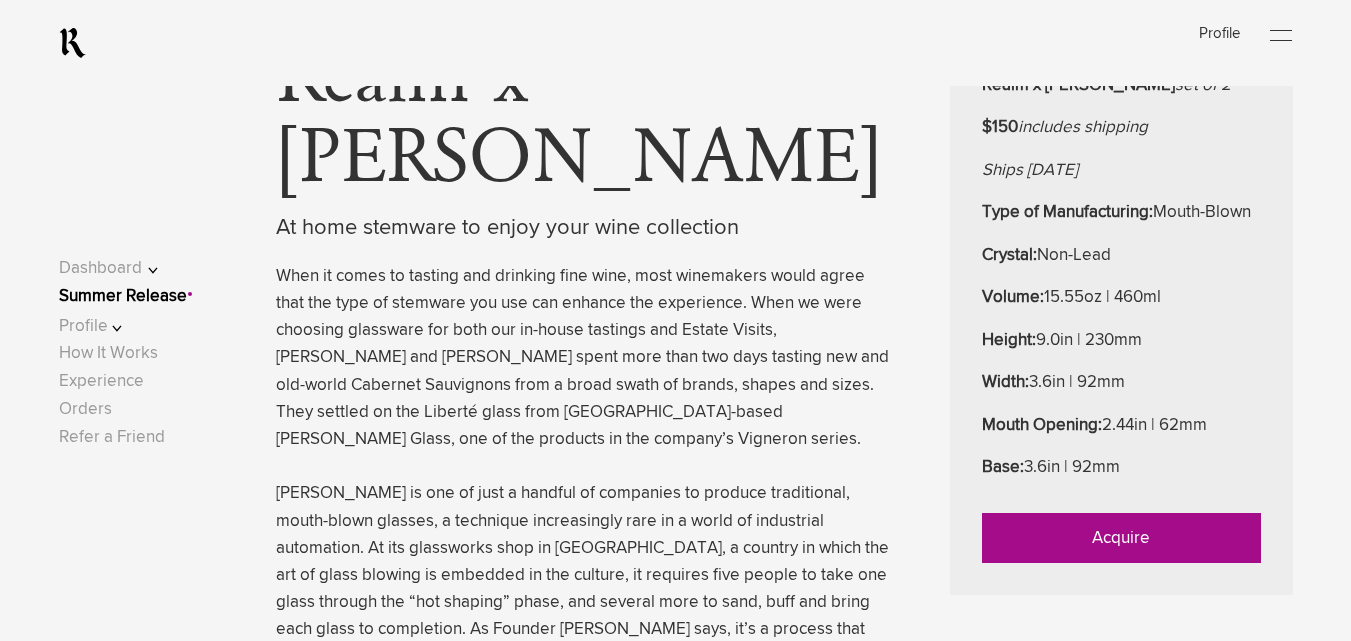 click on "Acquire" at bounding box center [1121, 538] 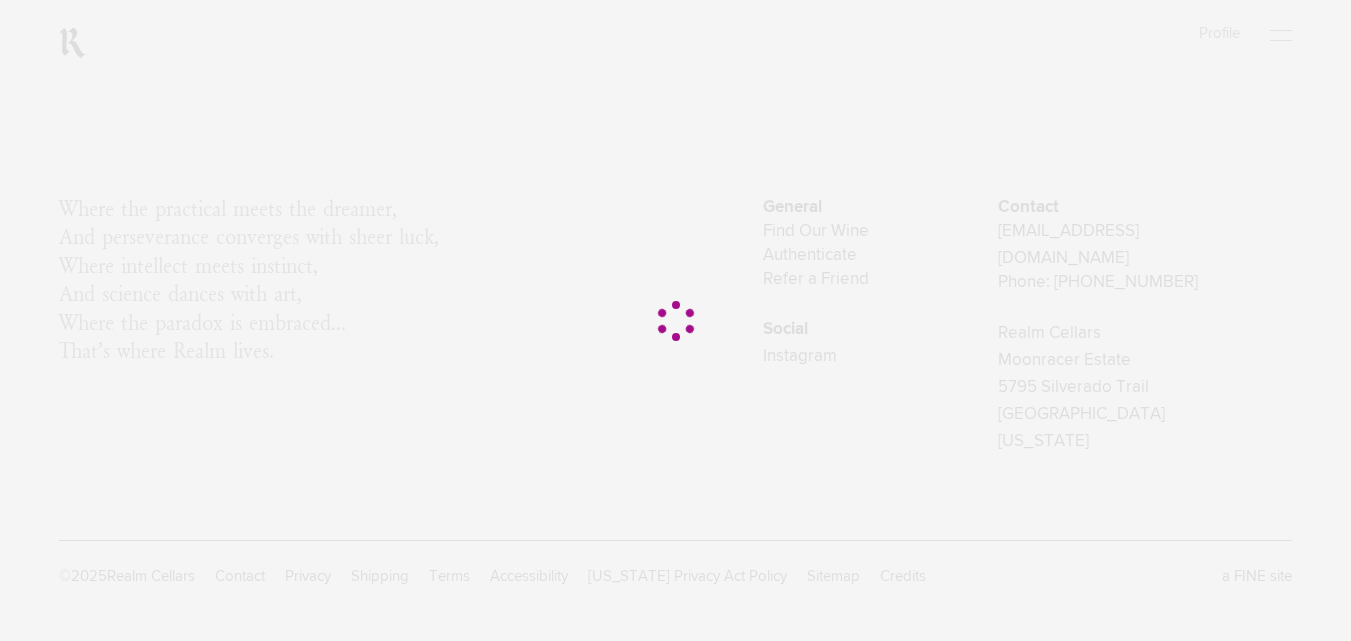 scroll, scrollTop: 0, scrollLeft: 0, axis: both 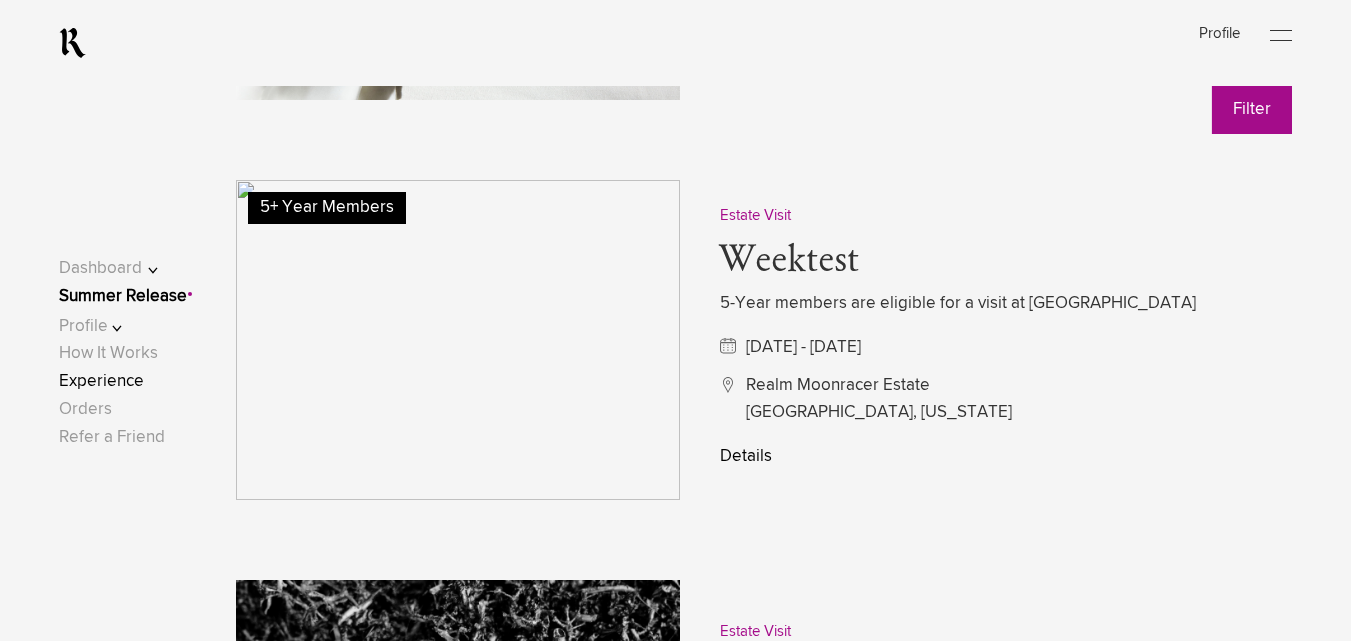 click on "Details" at bounding box center (746, 456) 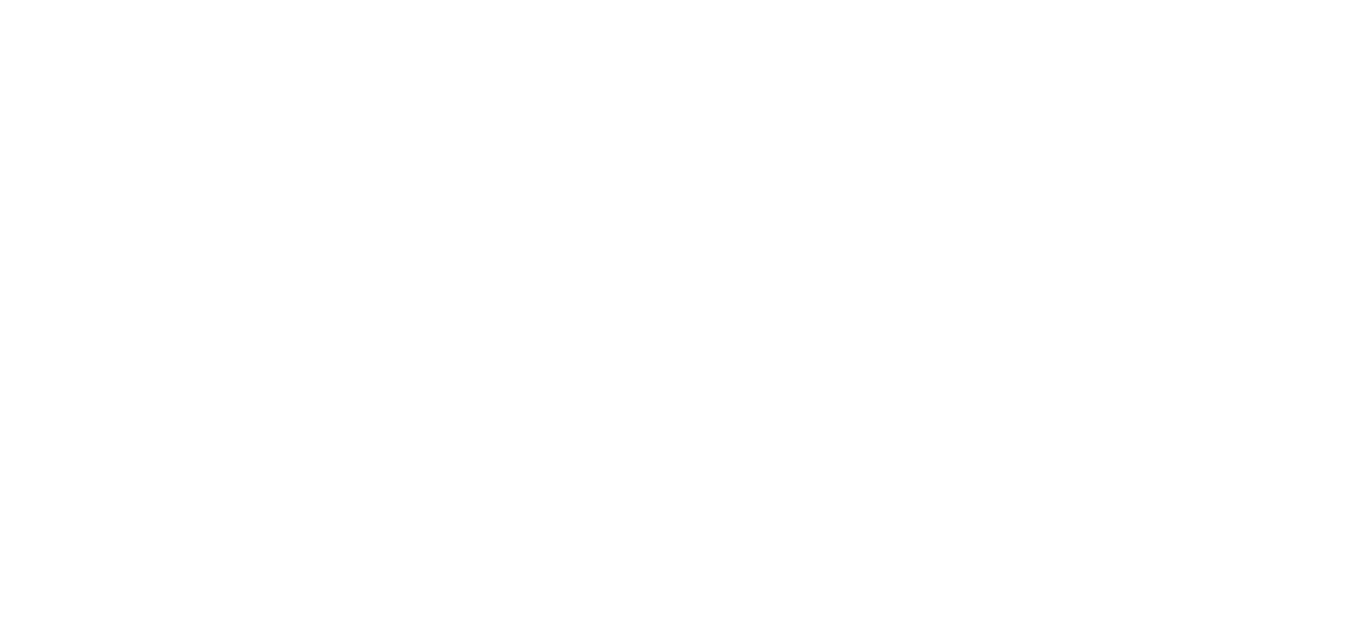 scroll, scrollTop: 0, scrollLeft: 0, axis: both 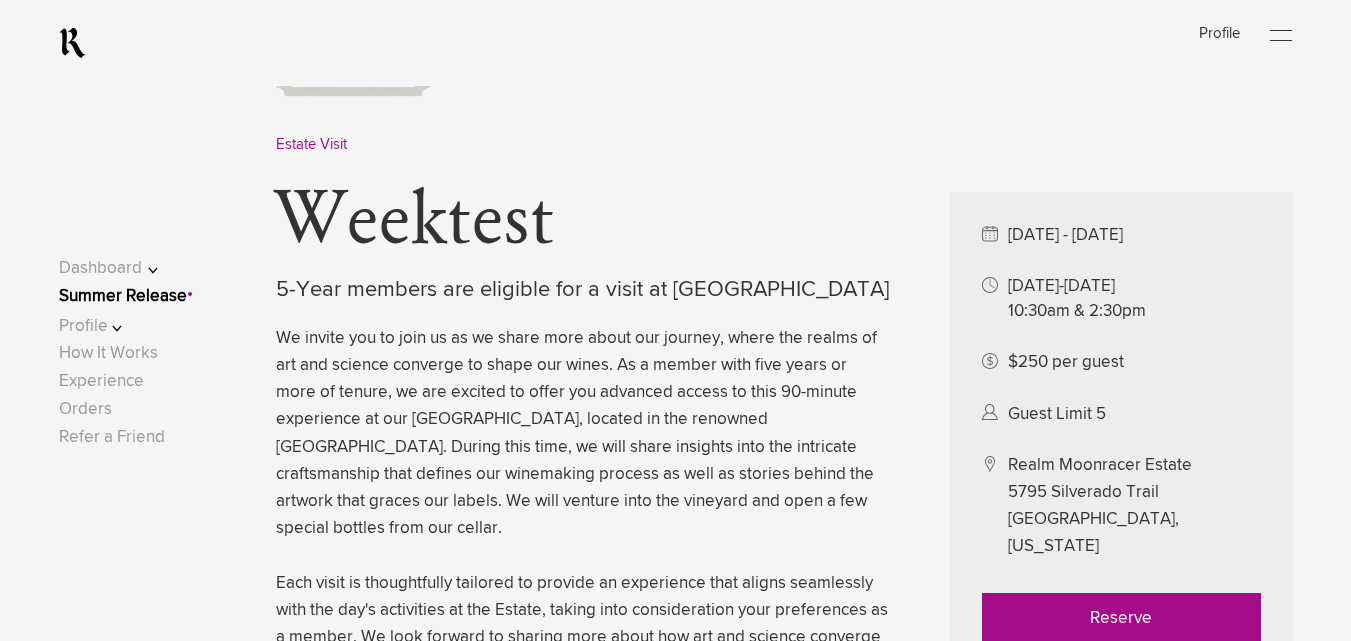 click on "Estate Visit Weektest 5-Year members are eligible for a visit at Moonracer Estate  Jul 1, 2025 - Jul 31, 2025  Thursday-Saturday 10:30am & 2:30pm $250 per guest Guest Limit 5 Realm Moonracer Estate 5795 Silverado Trail Napa, California Reserve We invite you to join us as we share more about our journey, where the realms of art and science converge to shape our wines. As a member with five years or more of tenure, we are excited to offer you advanced access to this 90-minute experience at our Moonracer Estate, located in the renowned Stags Leap District. During this time, we will share insights into the intricate craftsmanship that defines our winemaking process as well as stories behind the artwork that graces our labels. We will venture into the vineyard and open a few special bottles from our cellar.  Terms & Conditions" at bounding box center [723, 439] 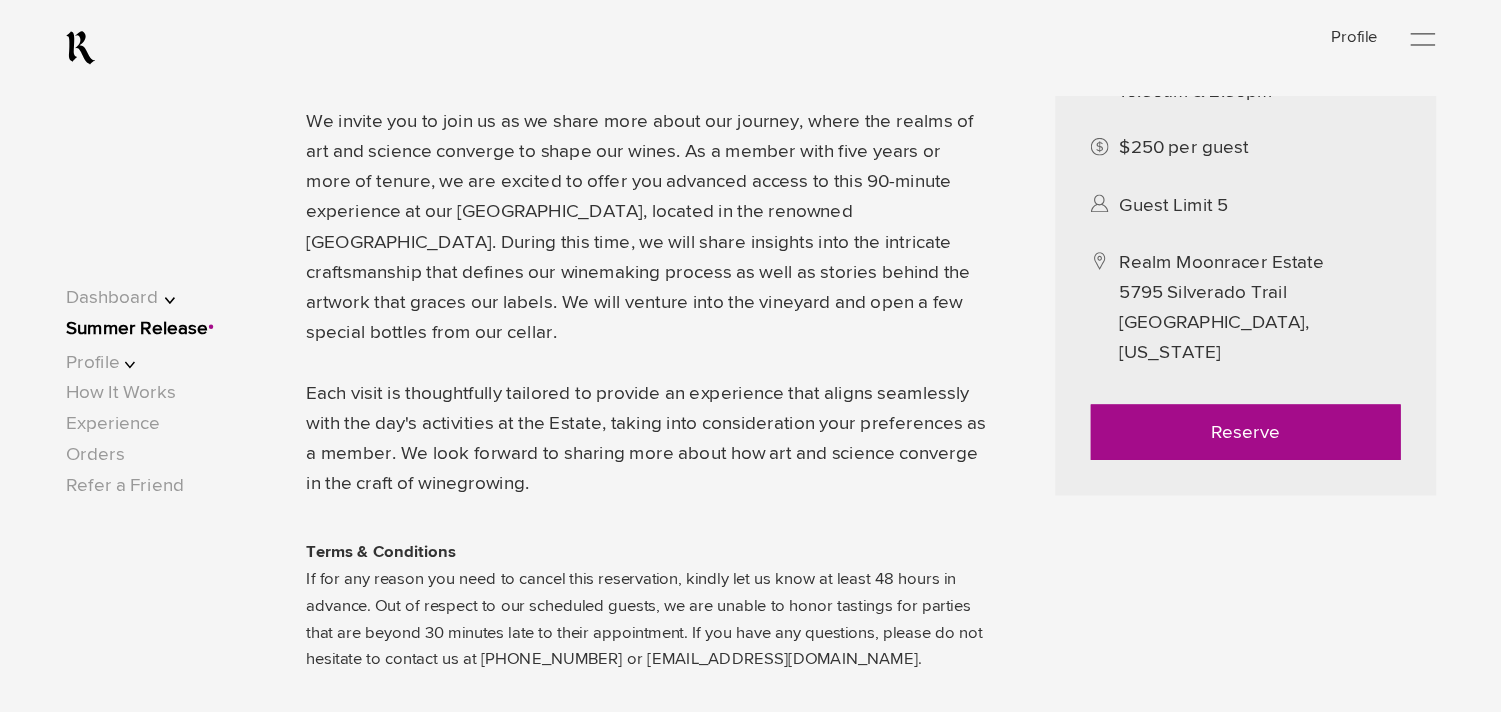 scroll, scrollTop: 960, scrollLeft: 0, axis: vertical 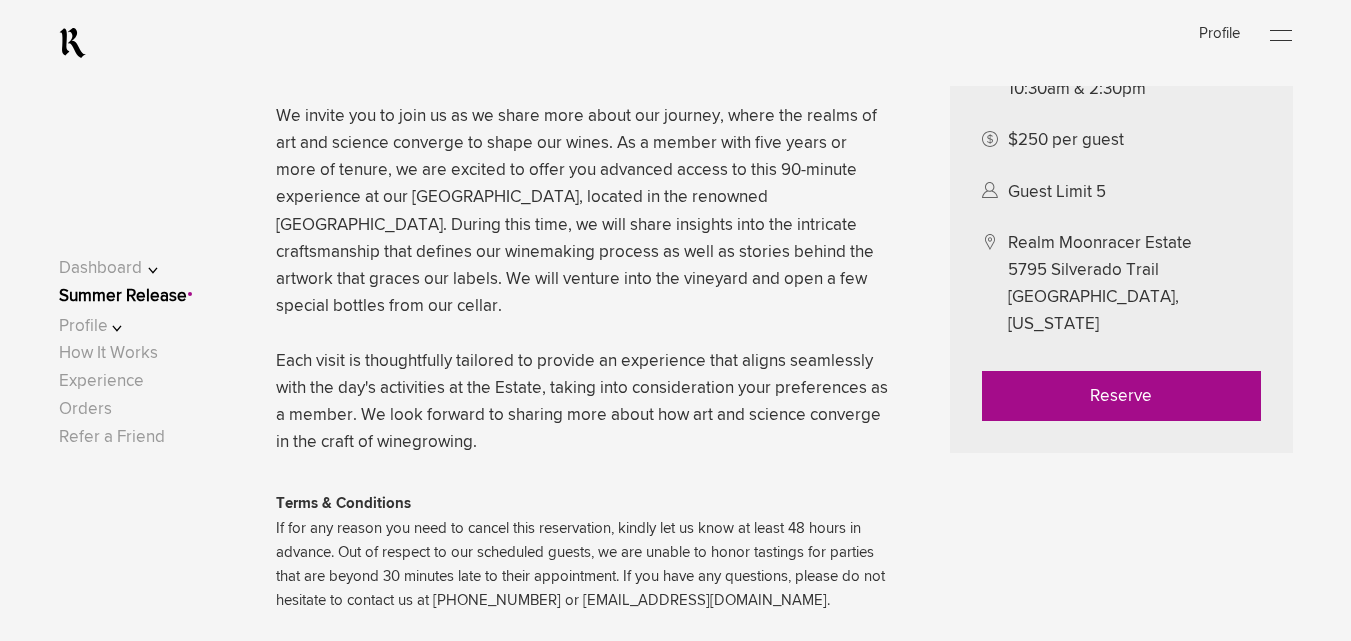 click on "Reserve" at bounding box center [1121, 396] 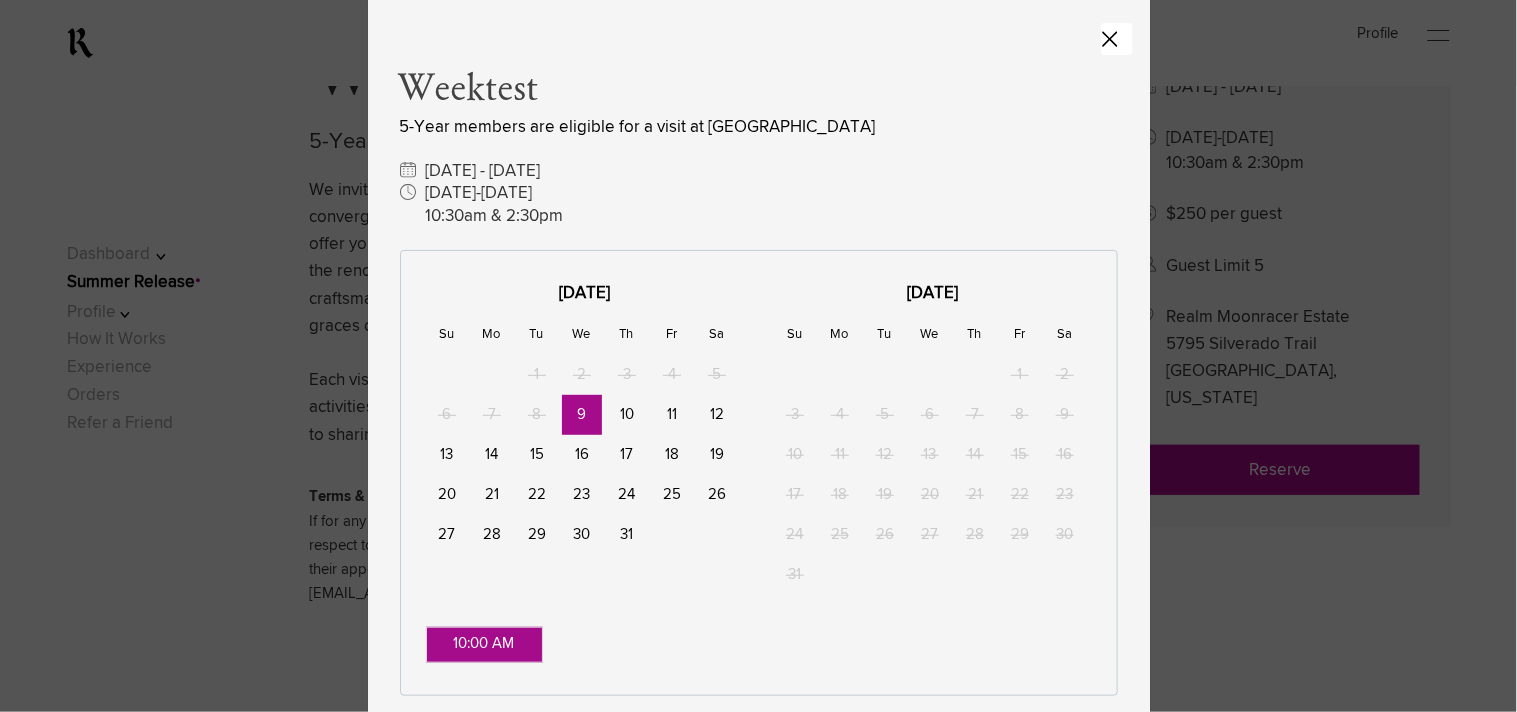 click on "10" at bounding box center (627, 415) 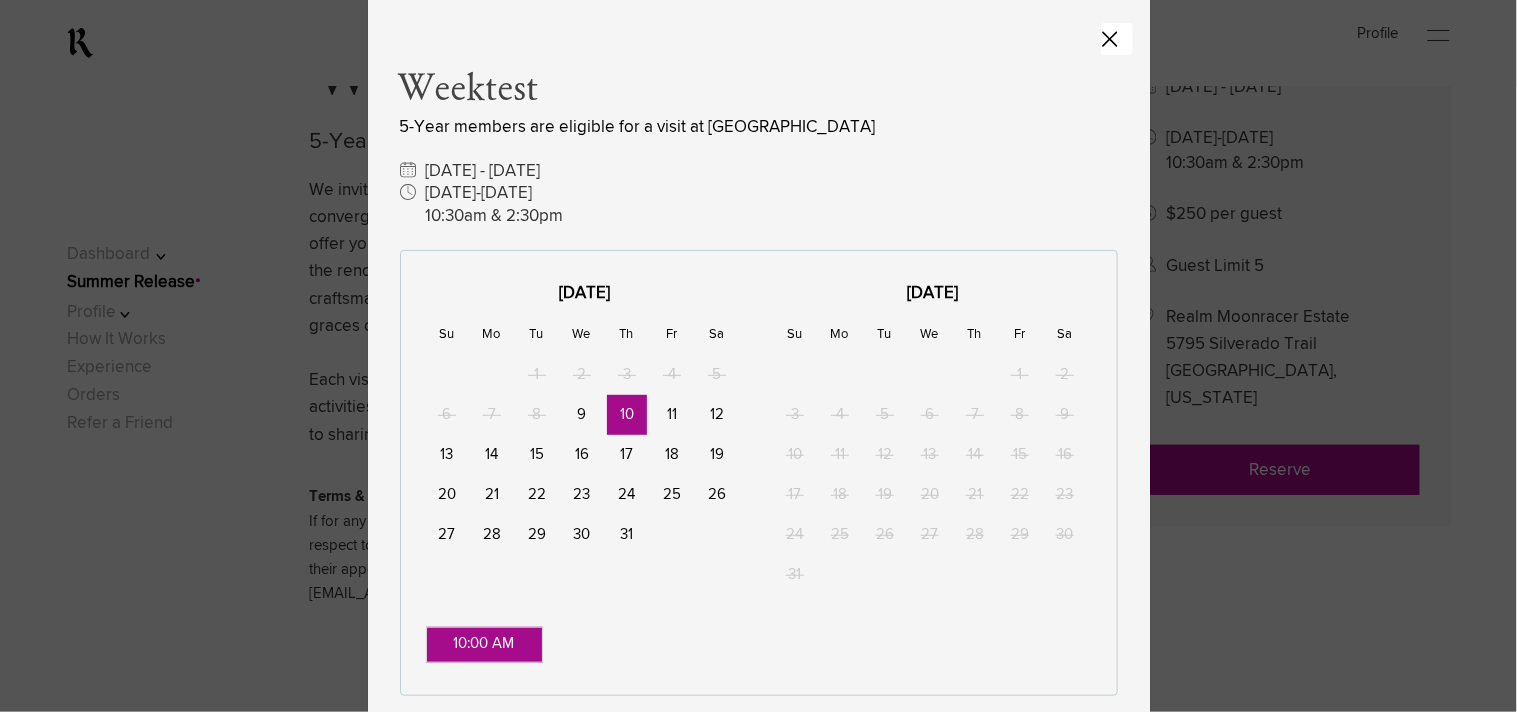 click on "17" at bounding box center [627, 455] 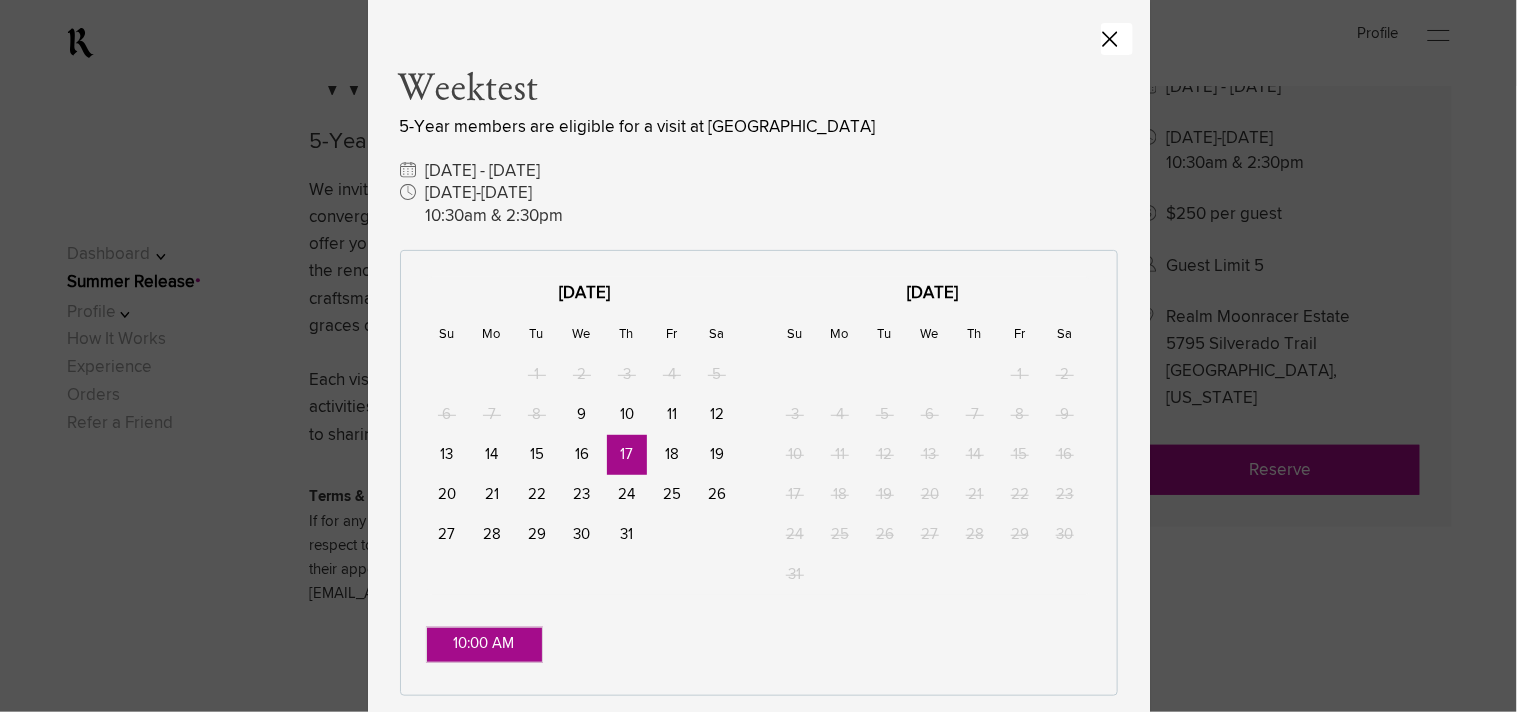 click on "9" at bounding box center (582, 415) 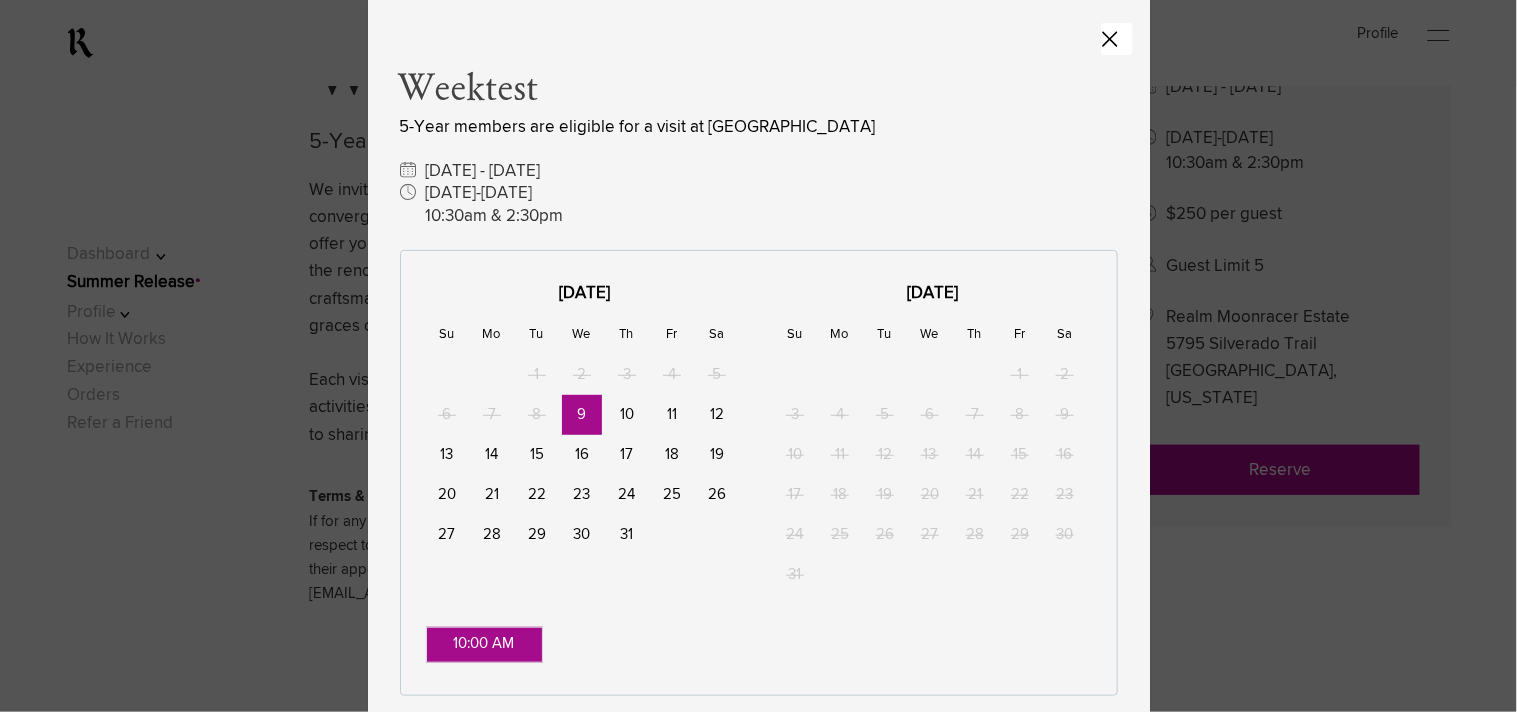 click on "17" at bounding box center (627, 455) 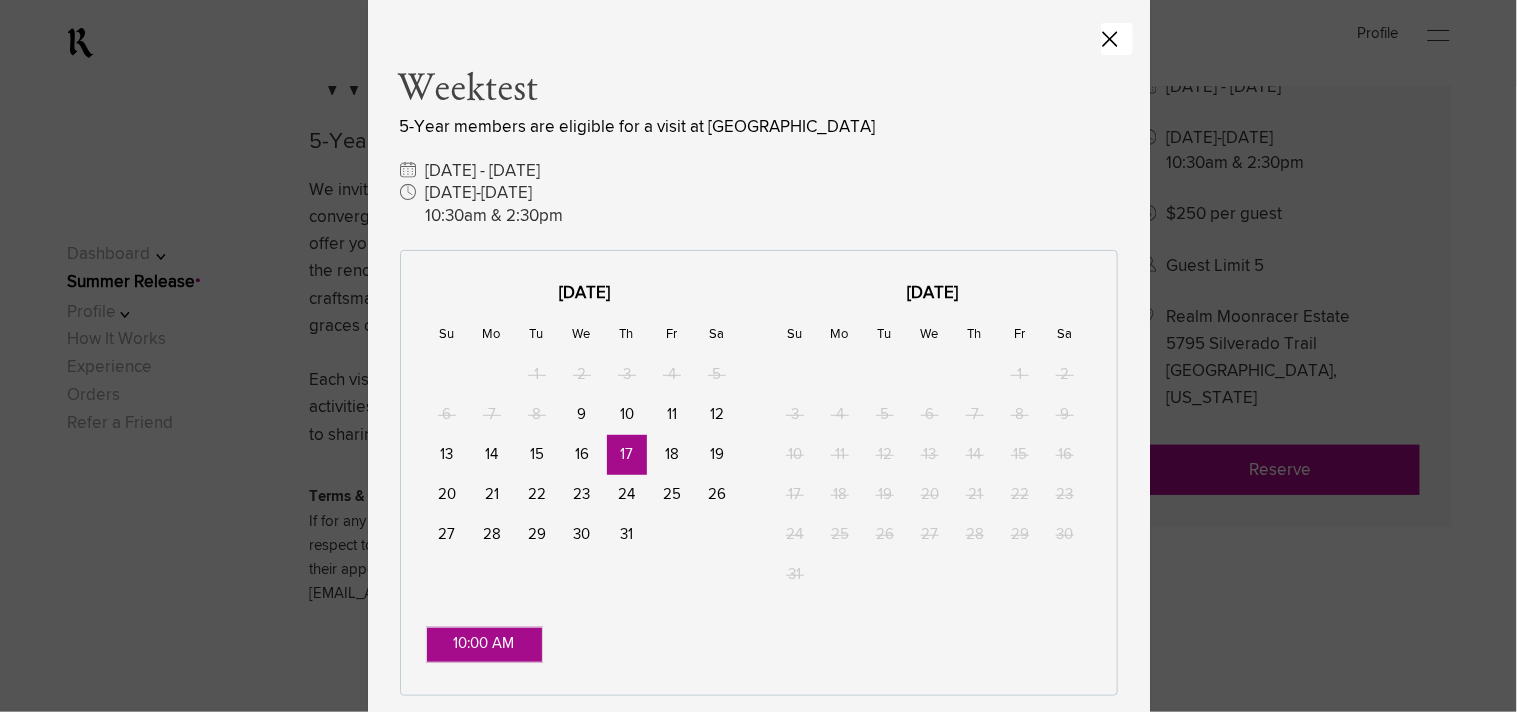 click on "24" at bounding box center [627, 495] 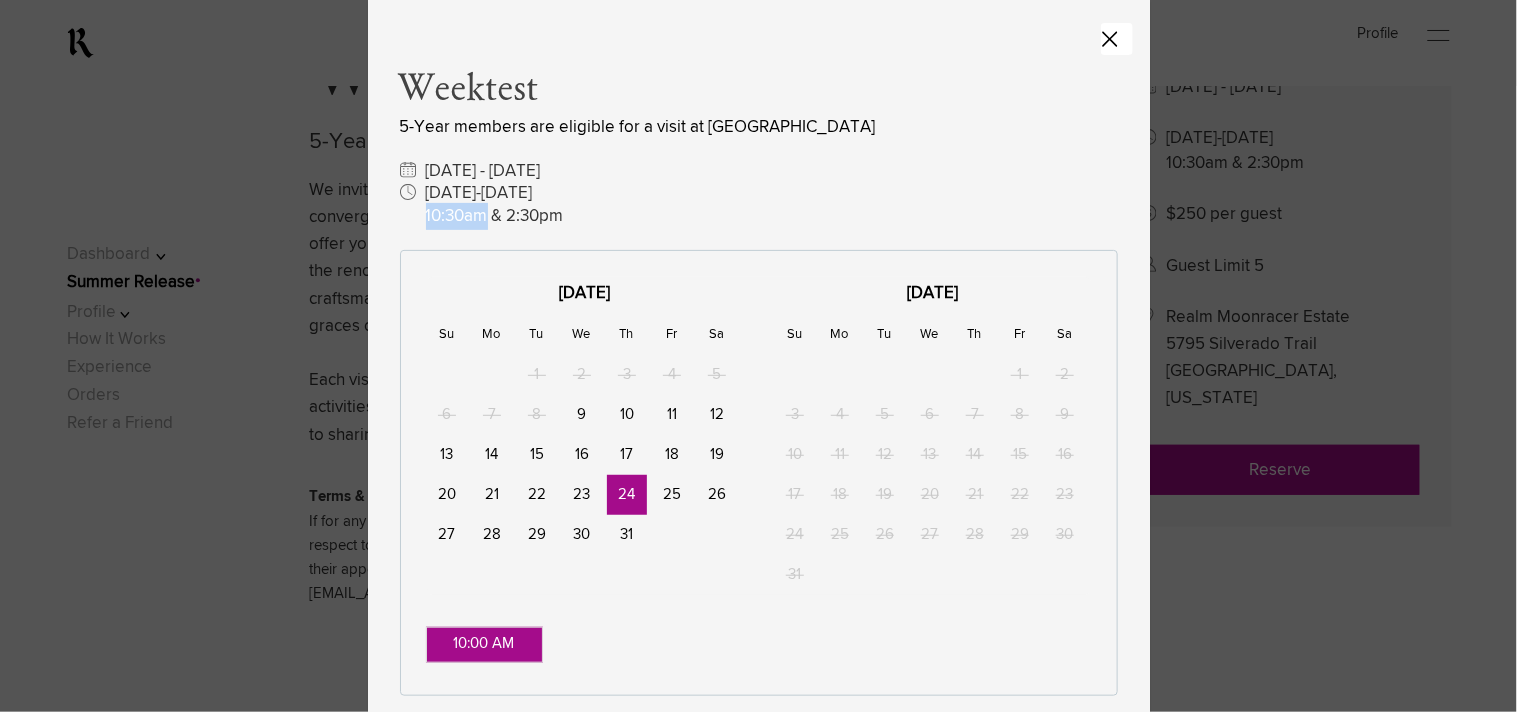 drag, startPoint x: 487, startPoint y: 217, endPoint x: 426, endPoint y: 217, distance: 61 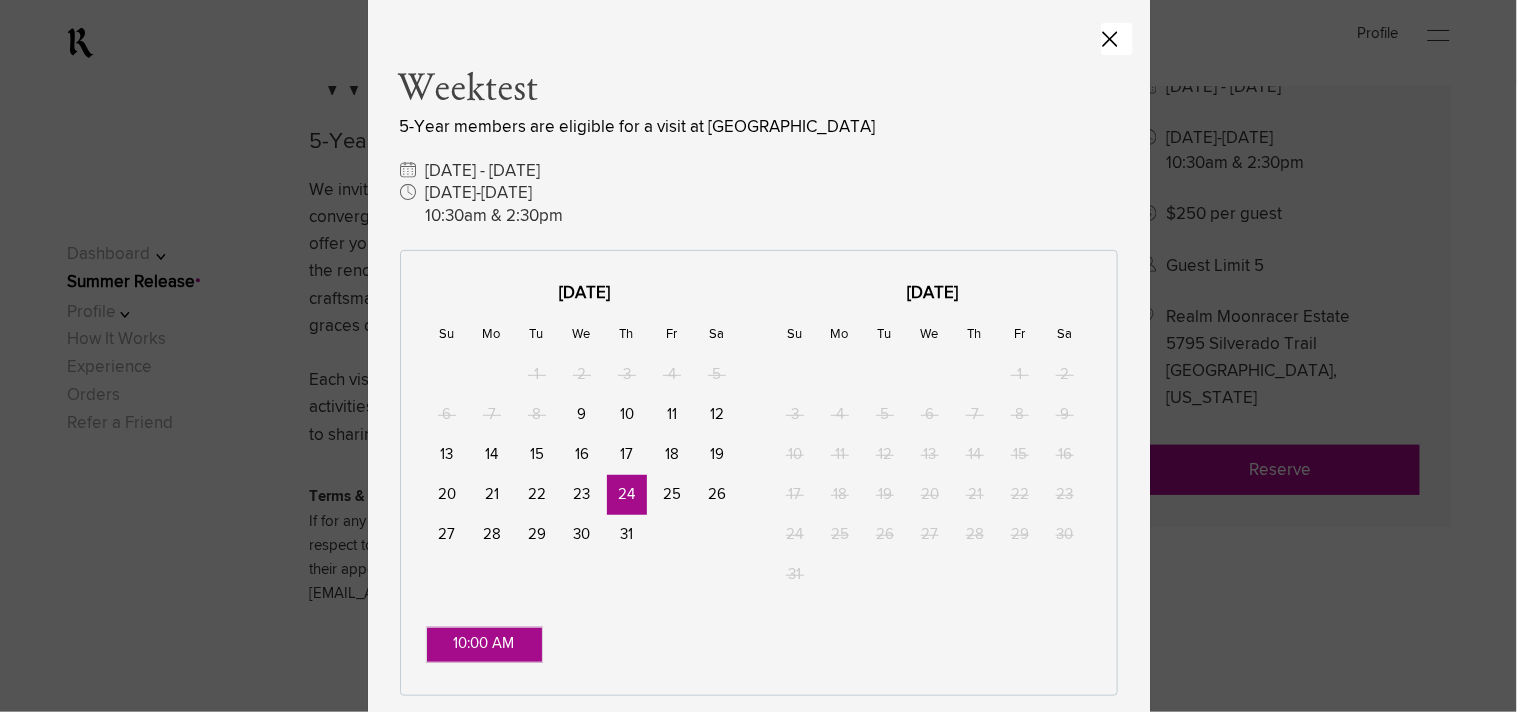 click on "10:30am & 2:30pm" at bounding box center [759, 216] 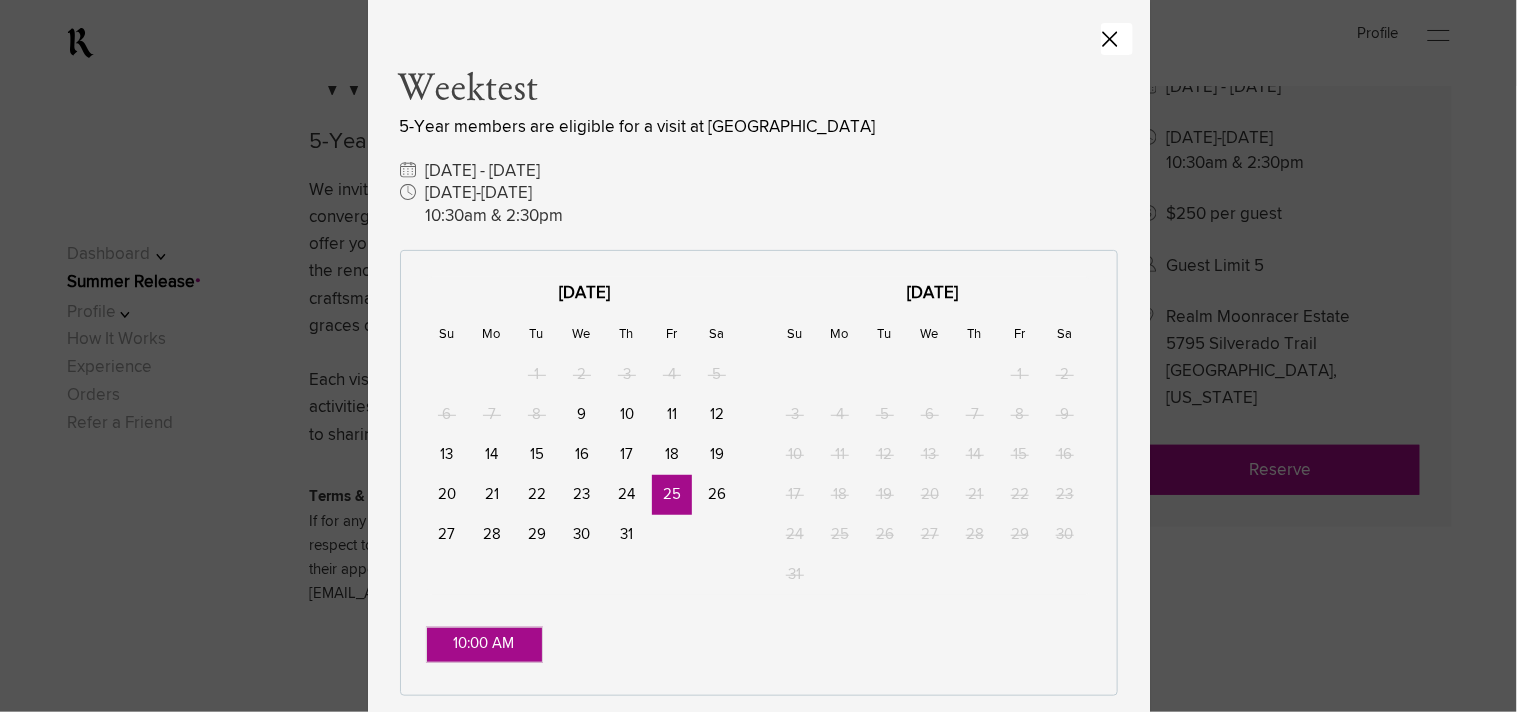 click on "24" at bounding box center [627, 495] 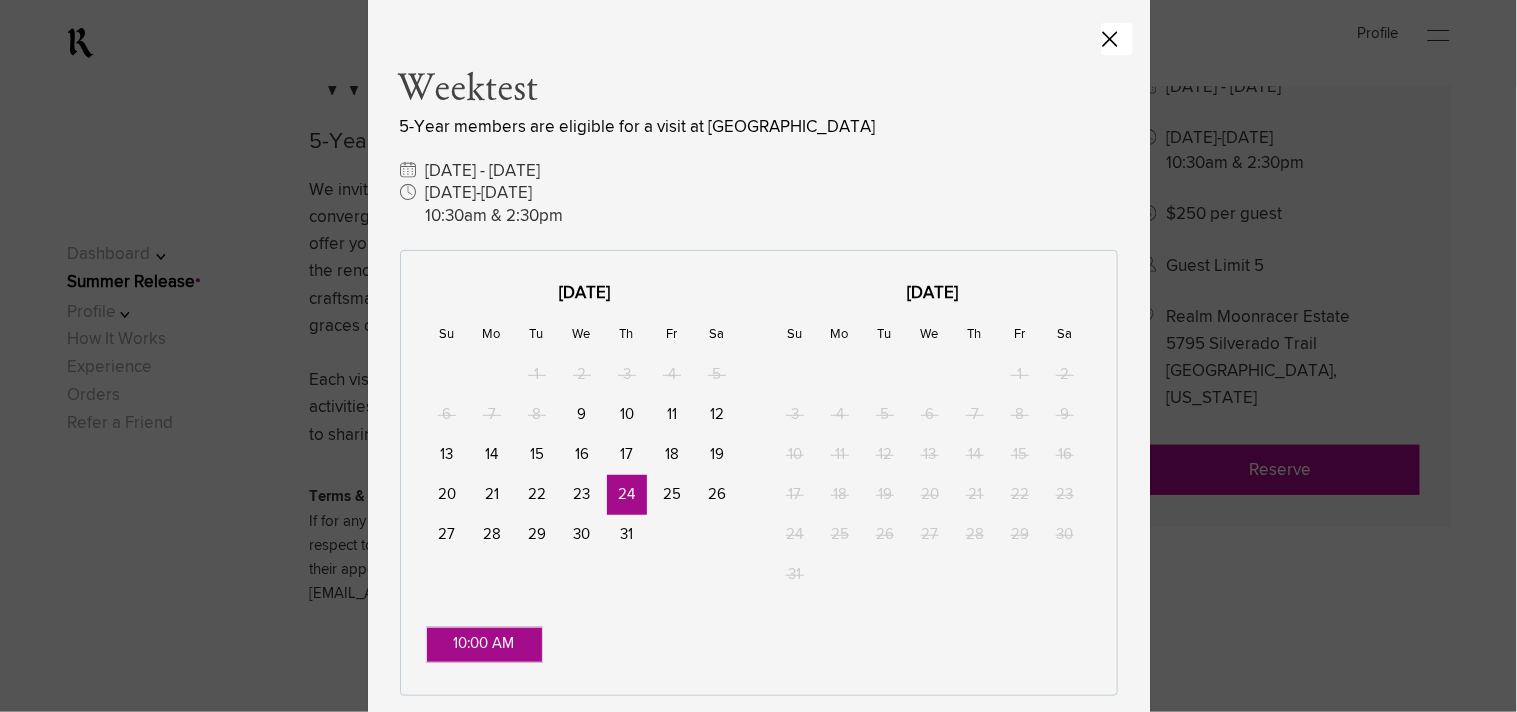 click on "25" at bounding box center (672, 495) 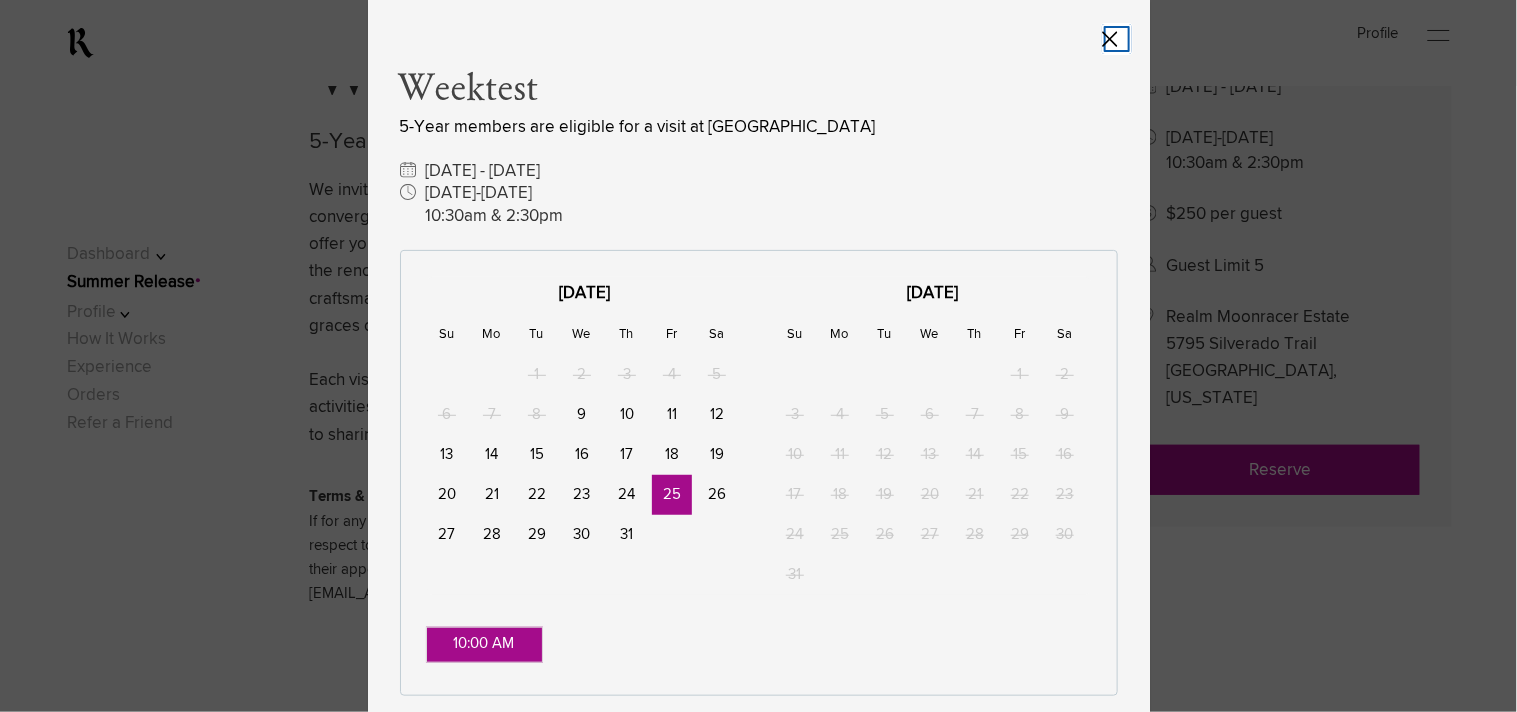 click at bounding box center [1117, 39] 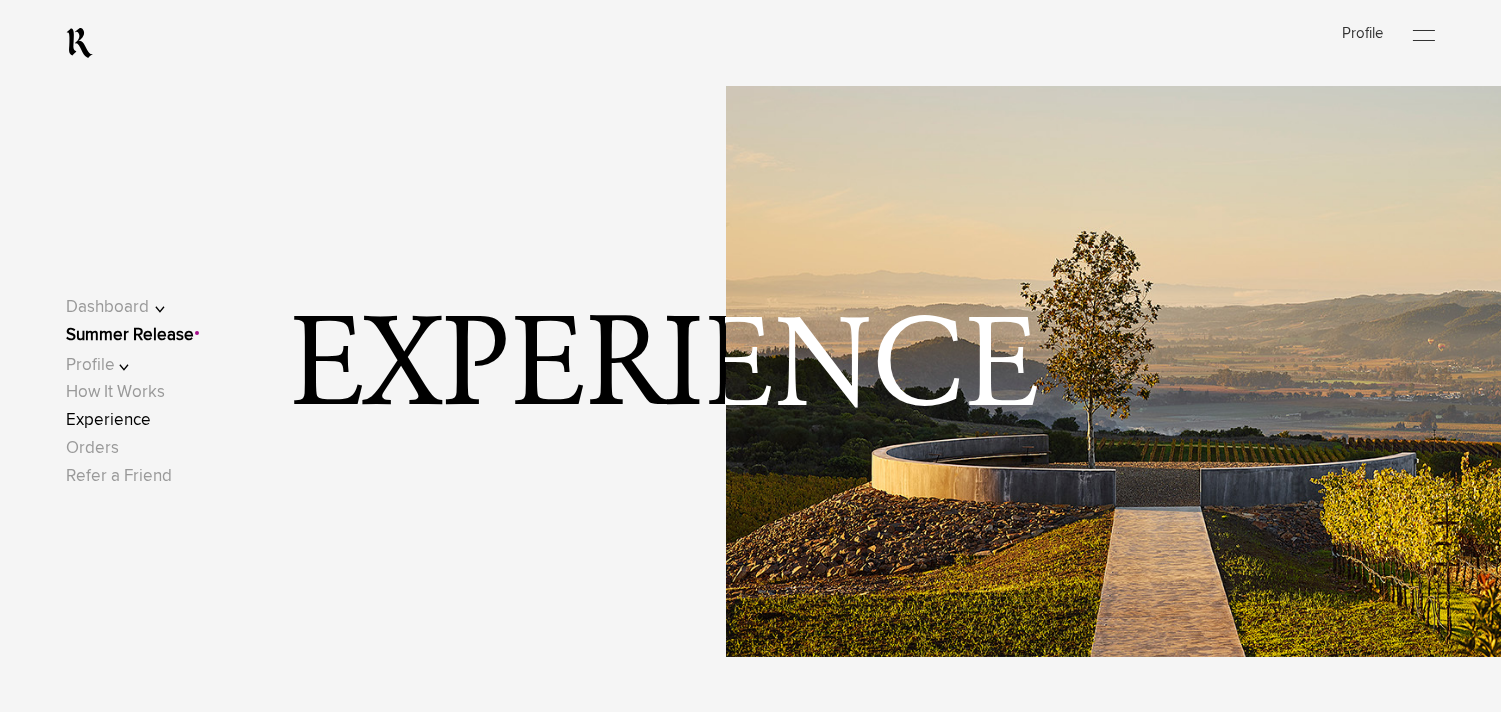 scroll, scrollTop: 6312, scrollLeft: 0, axis: vertical 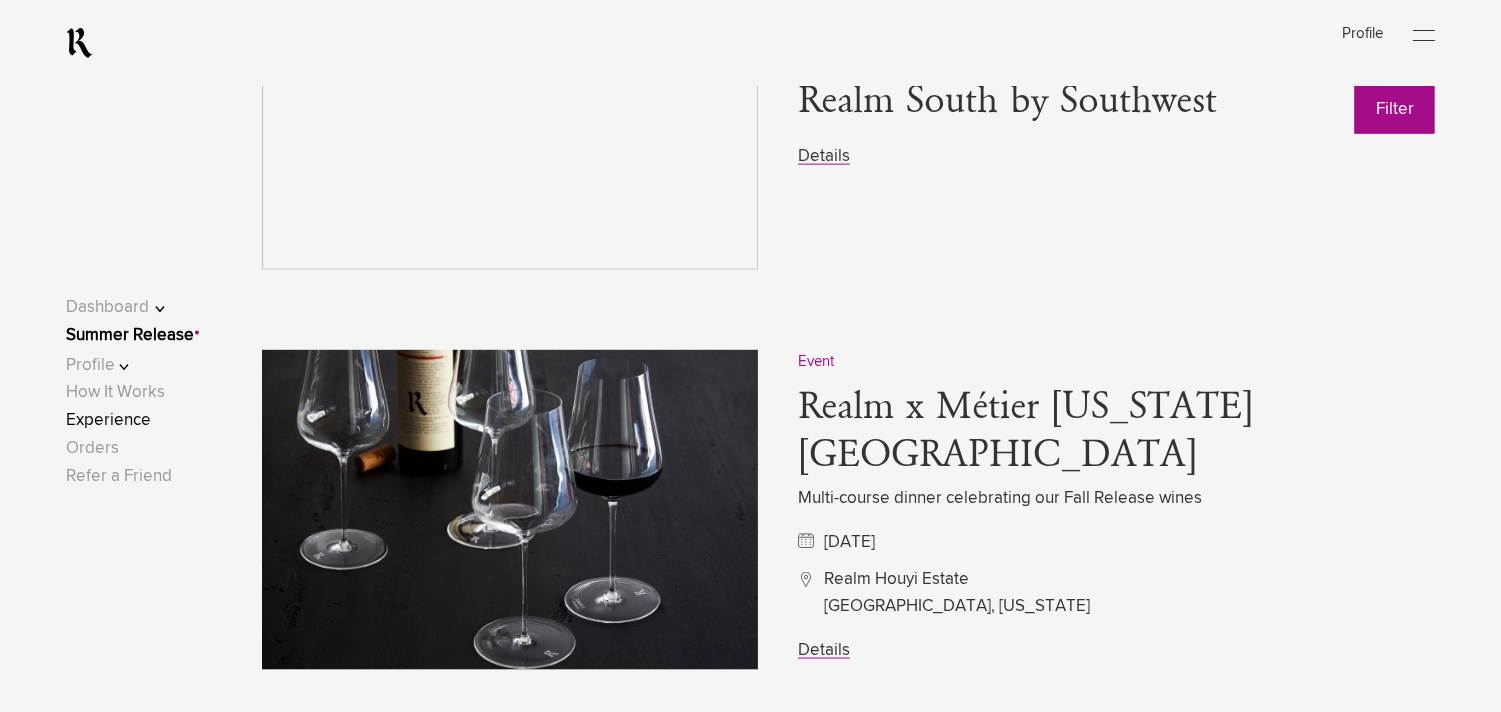 click on "Event" at bounding box center [816, 361] 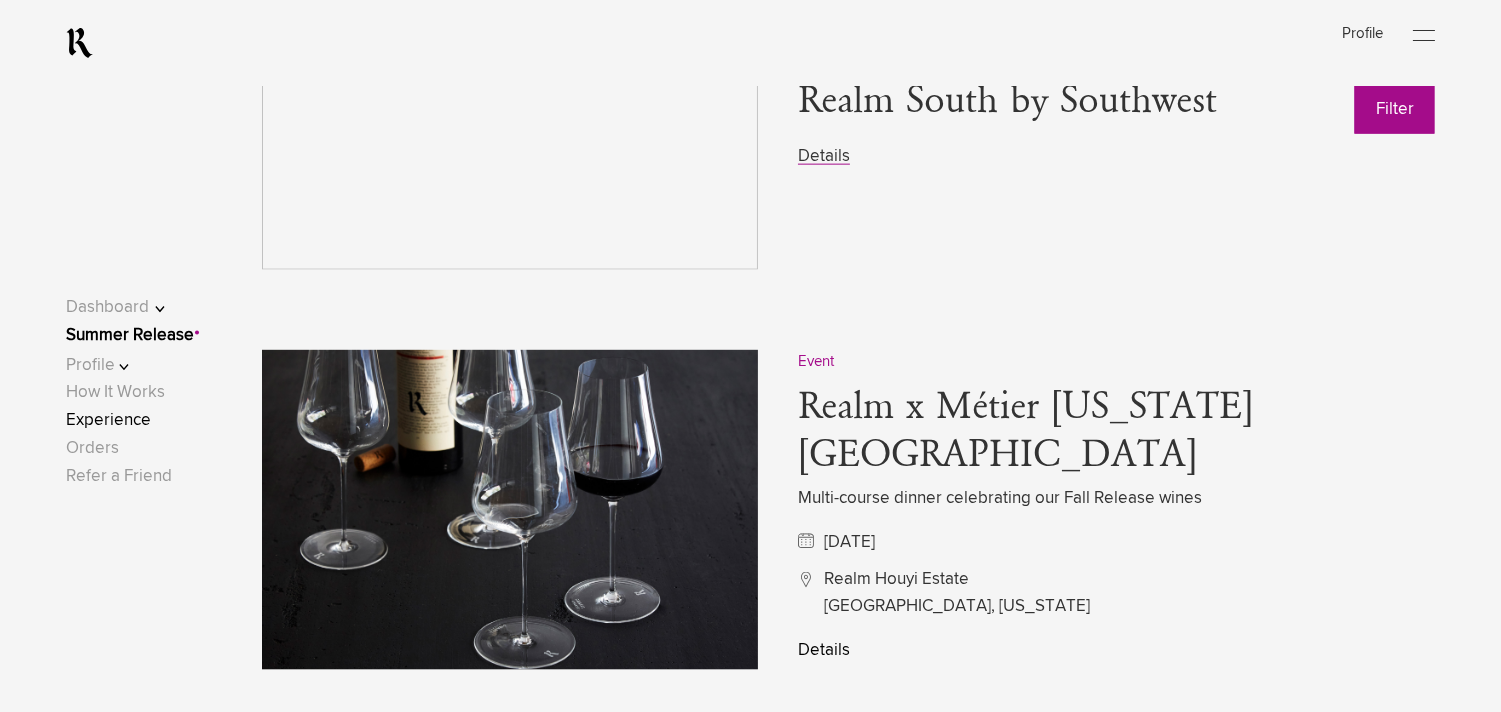 click on "Details" at bounding box center (824, 650) 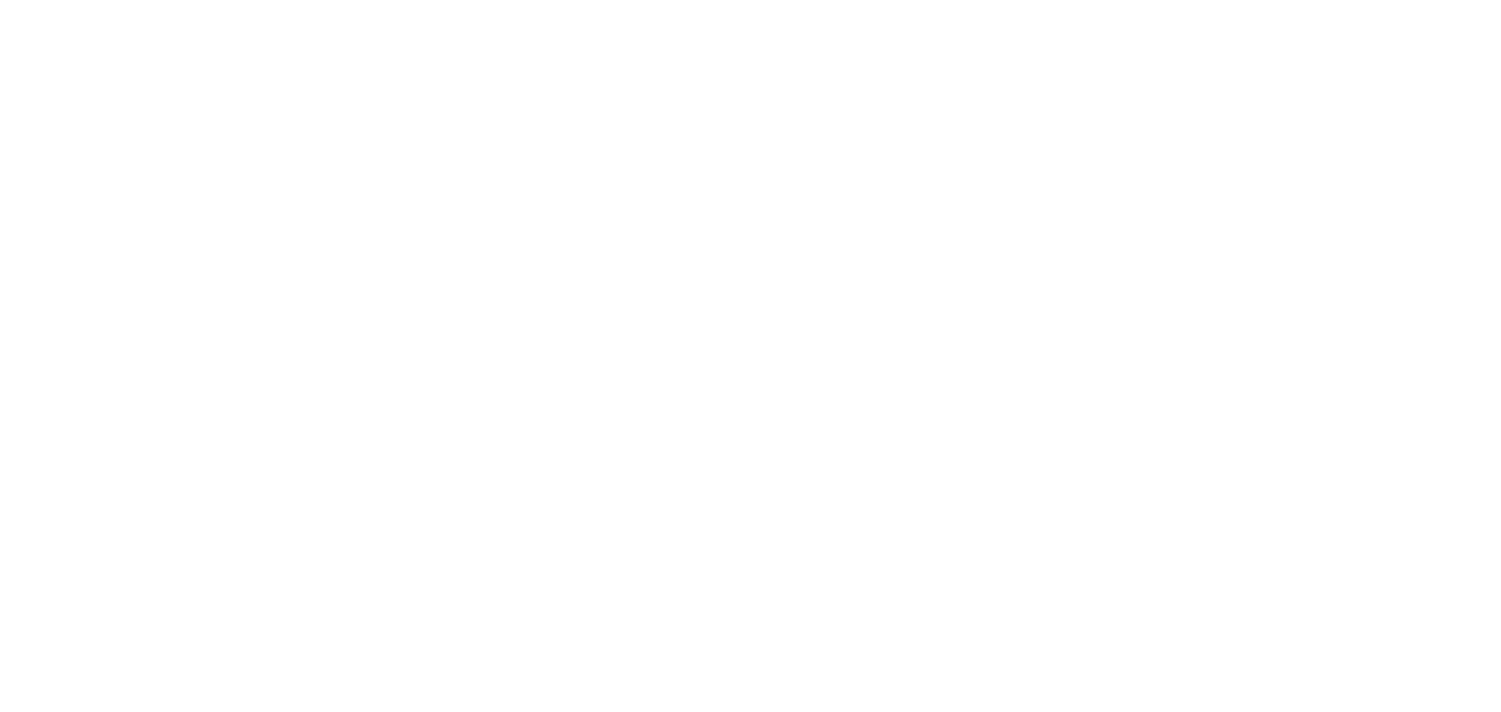 scroll, scrollTop: 0, scrollLeft: 0, axis: both 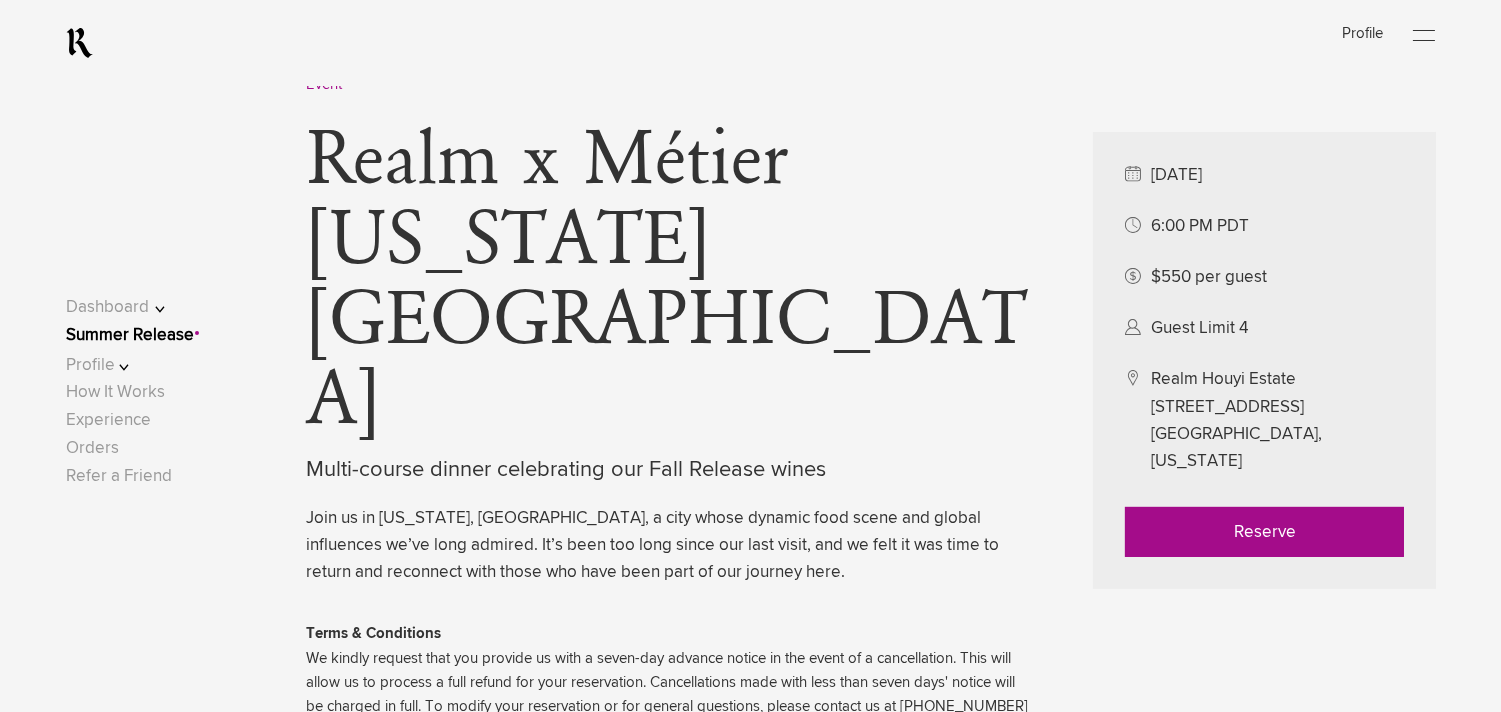 click on "Reserve" at bounding box center (1264, 532) 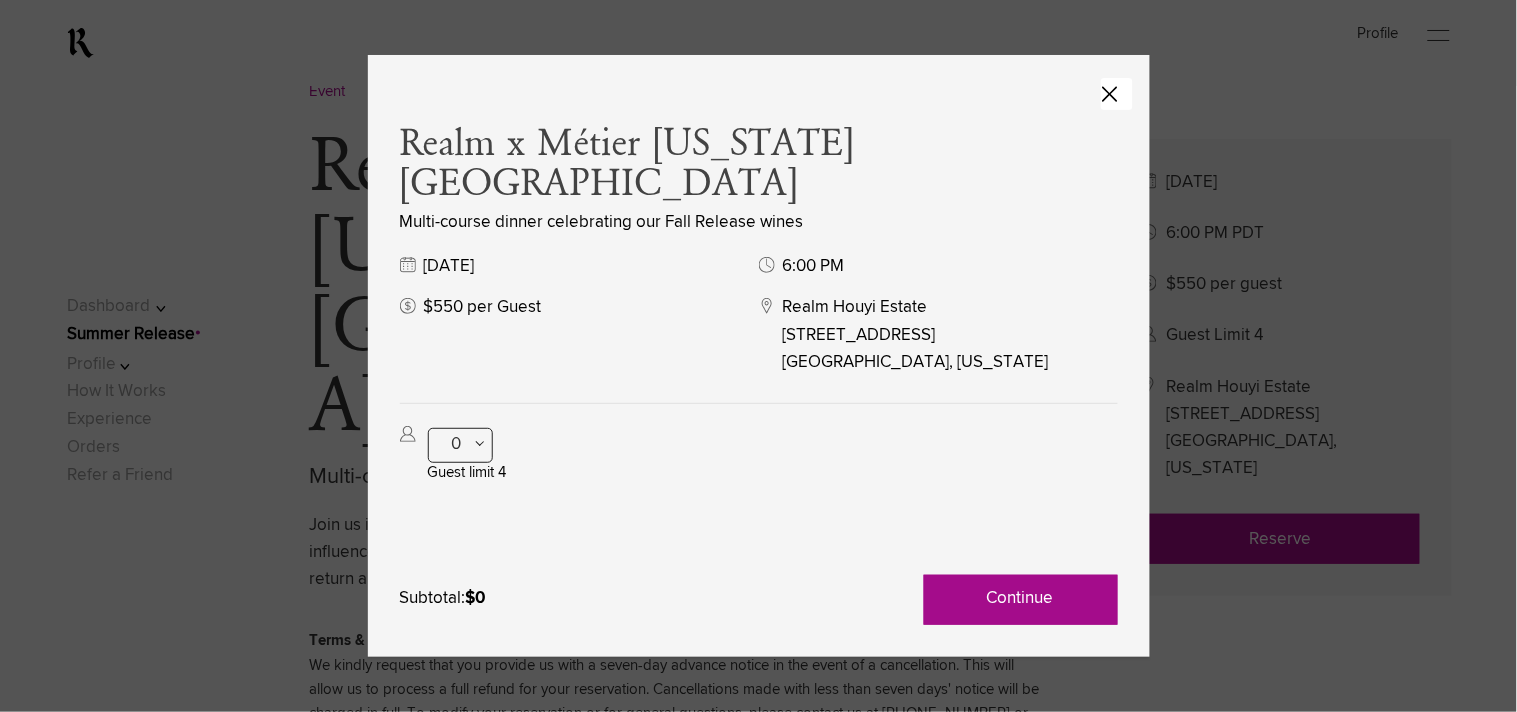 click on "0" at bounding box center (460, 445) 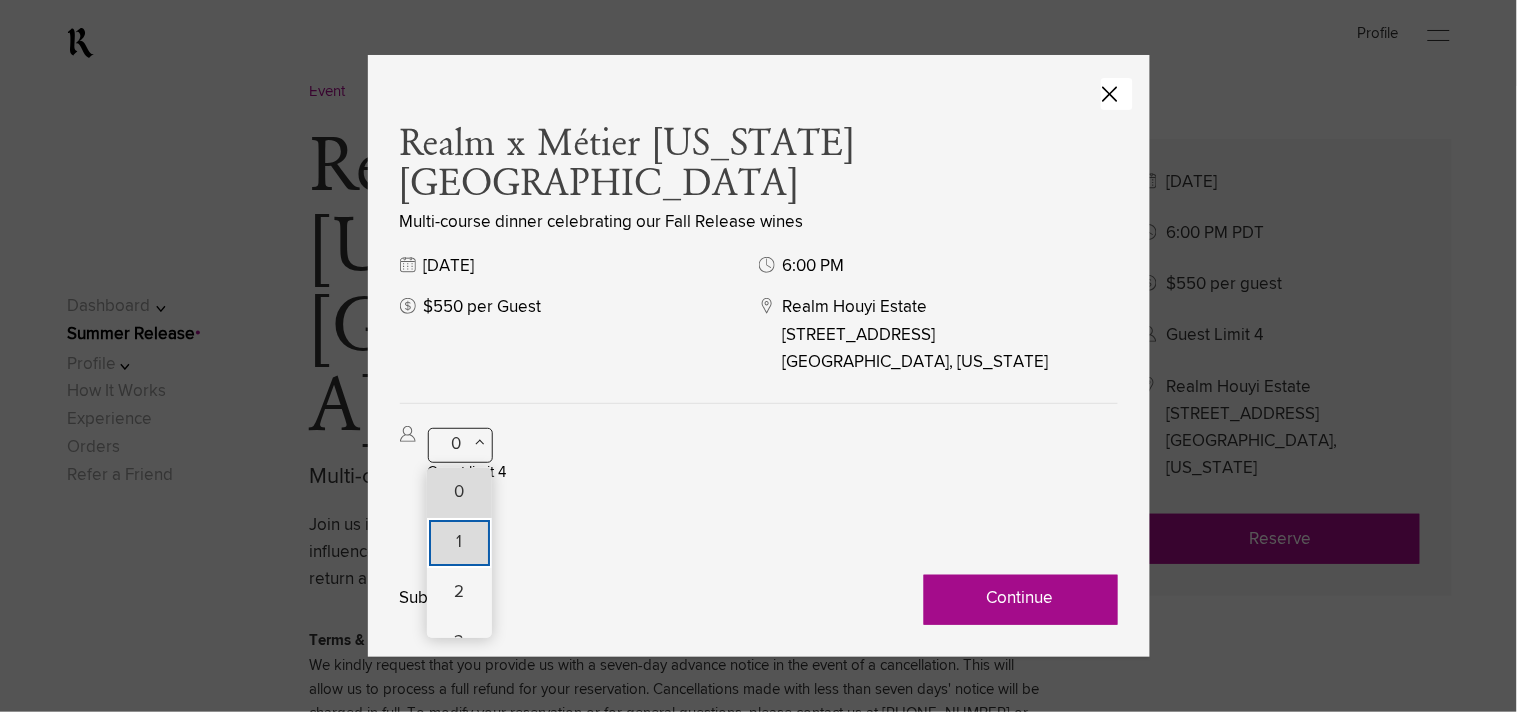 click on "1" at bounding box center (459, 543) 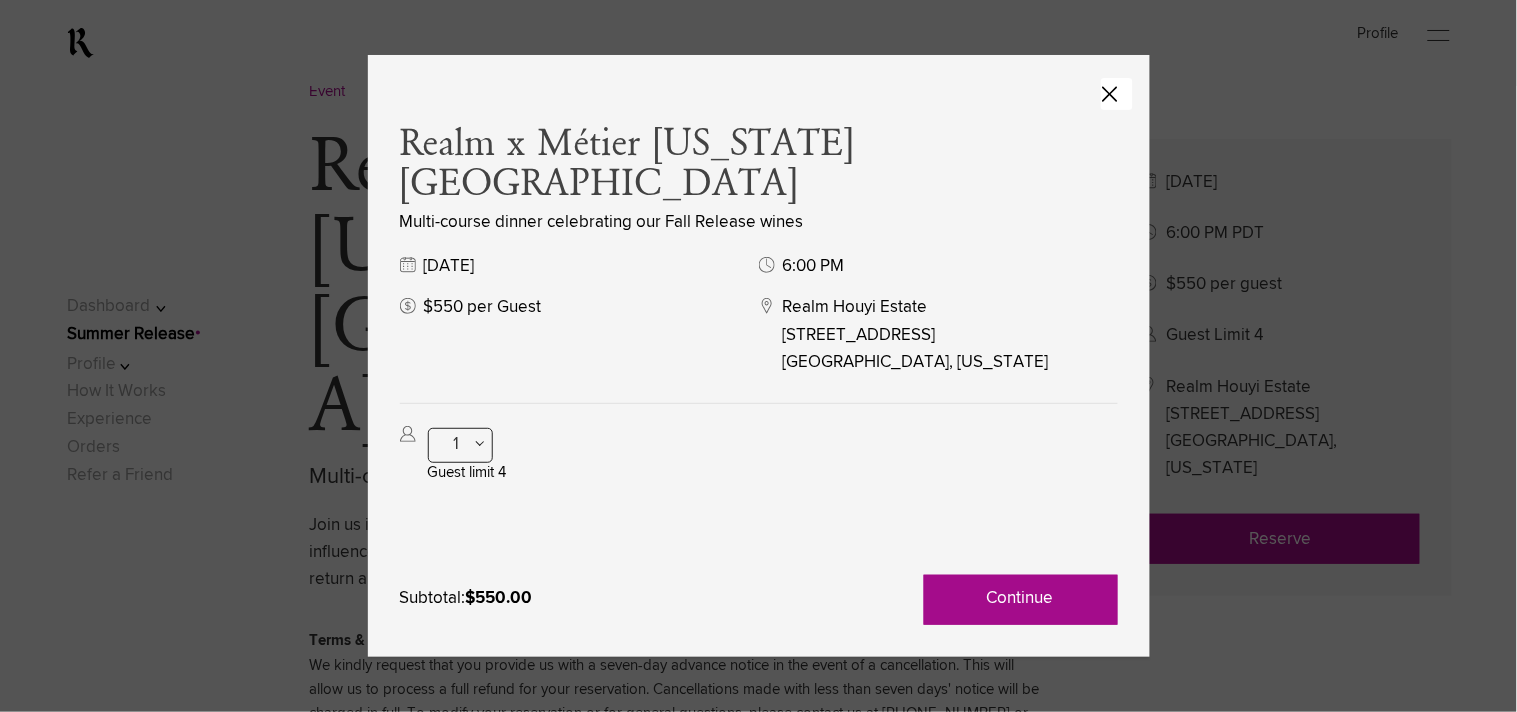 click on "Continue" at bounding box center [1021, 600] 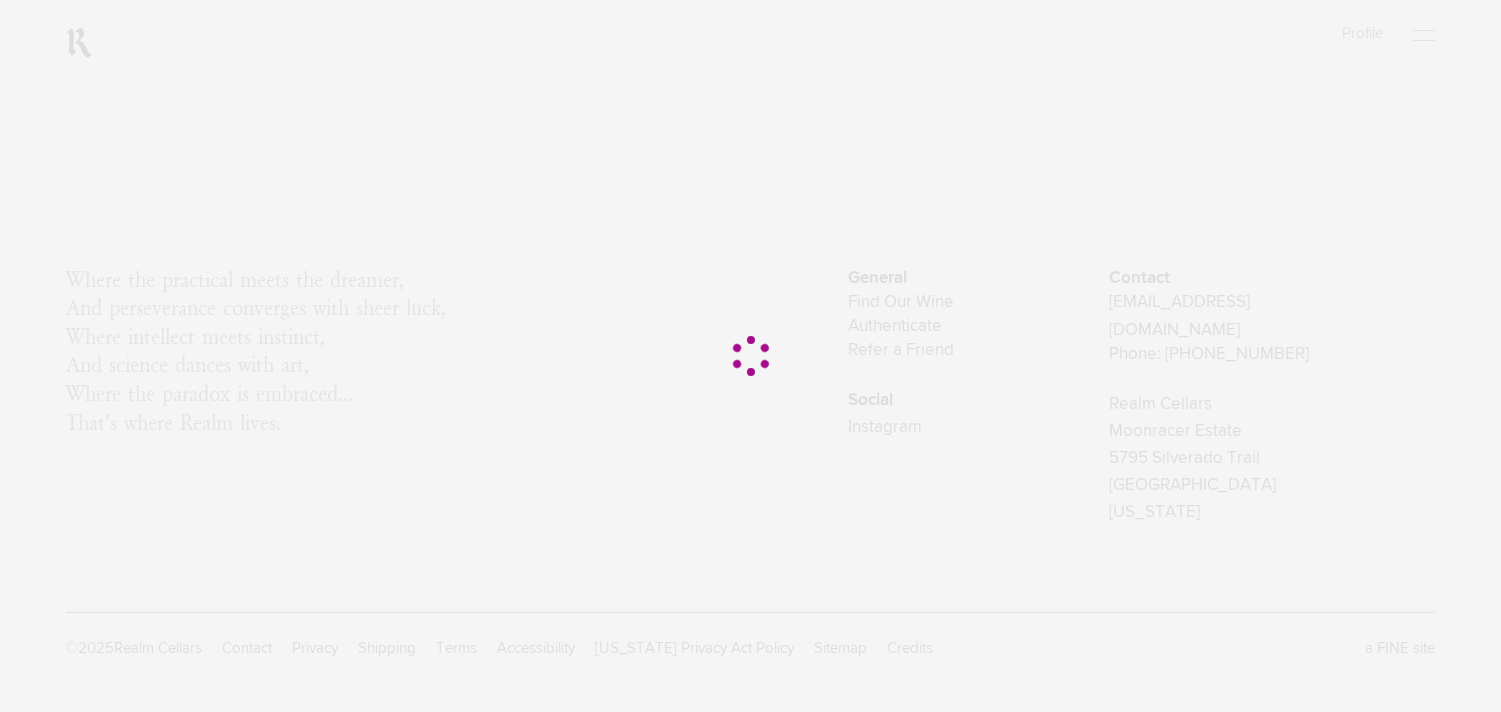 scroll, scrollTop: 0, scrollLeft: 0, axis: both 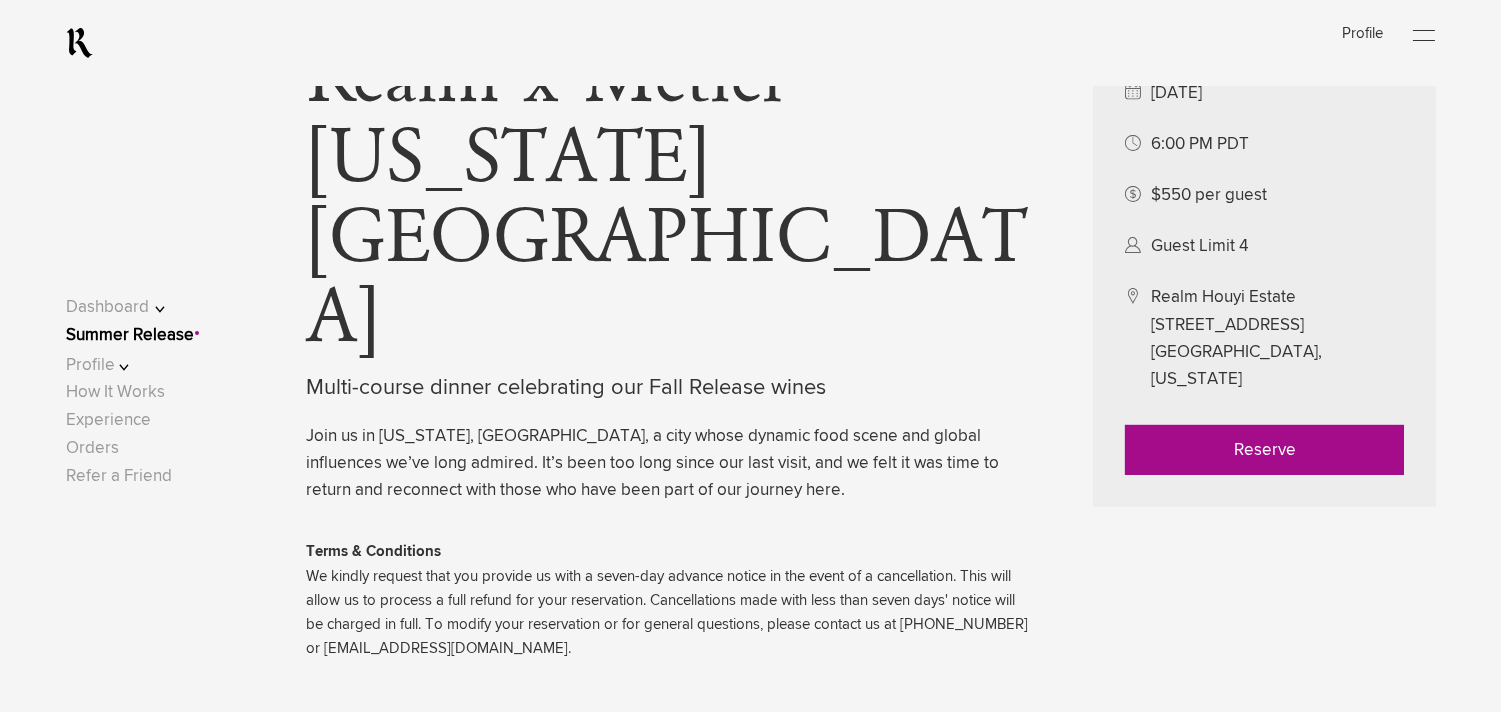 click on "Reserve" at bounding box center [1264, 450] 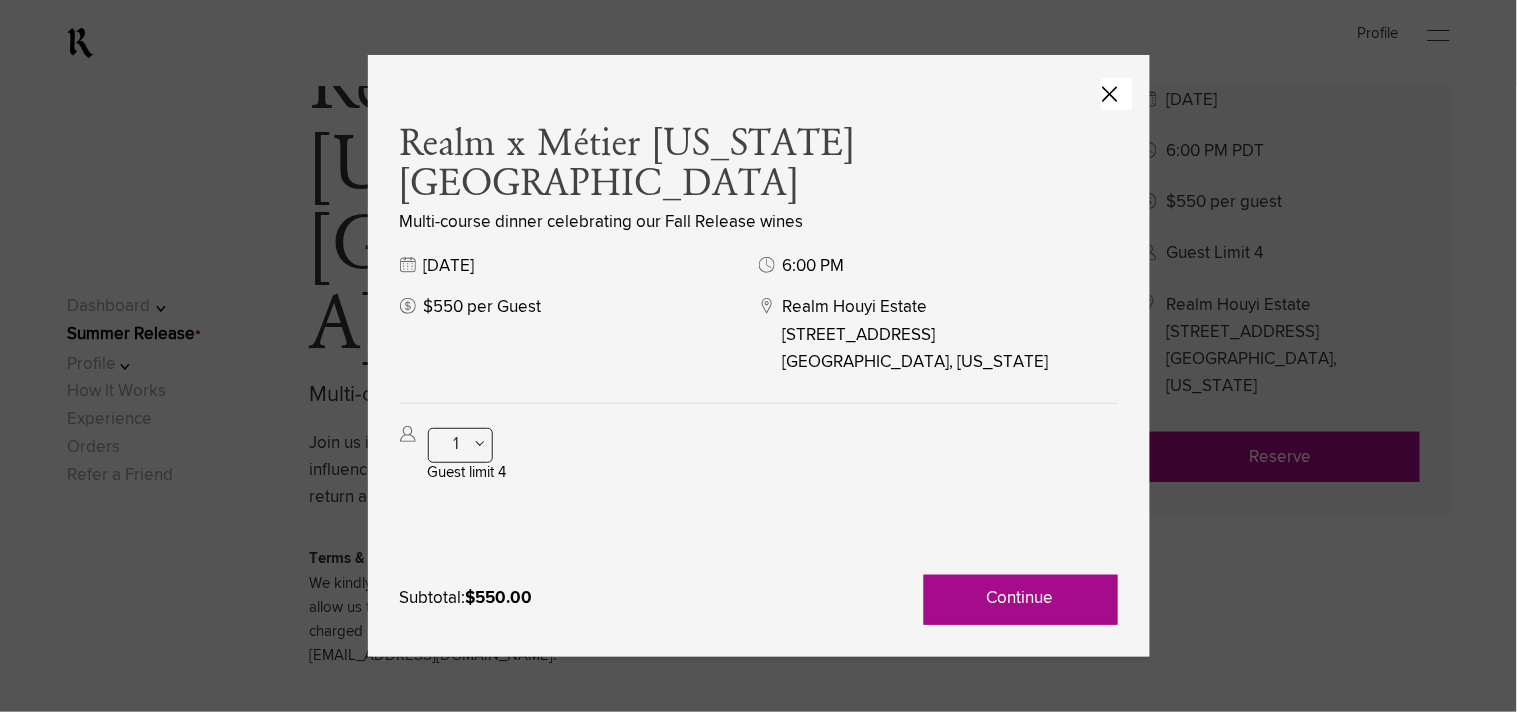 click on "1" at bounding box center [460, 445] 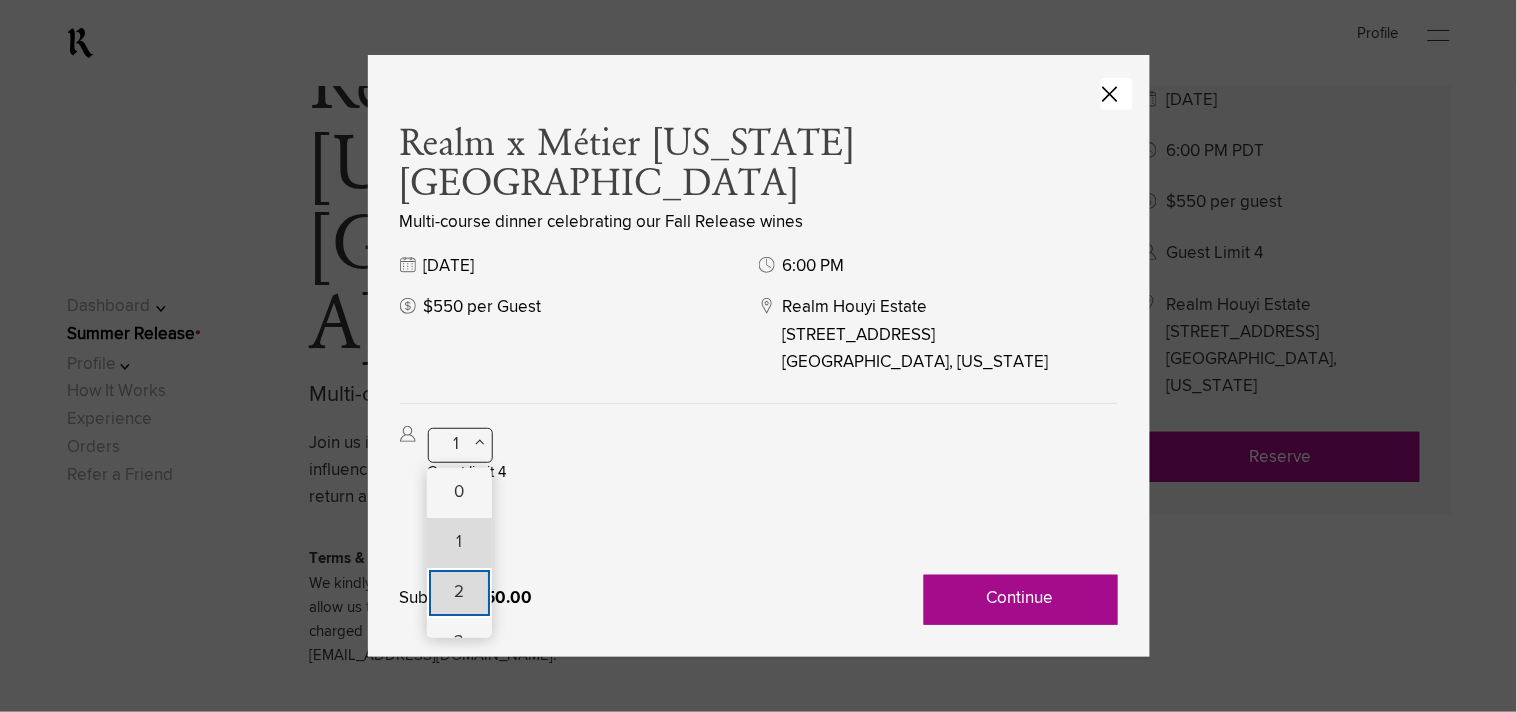 click on "2" at bounding box center (459, 593) 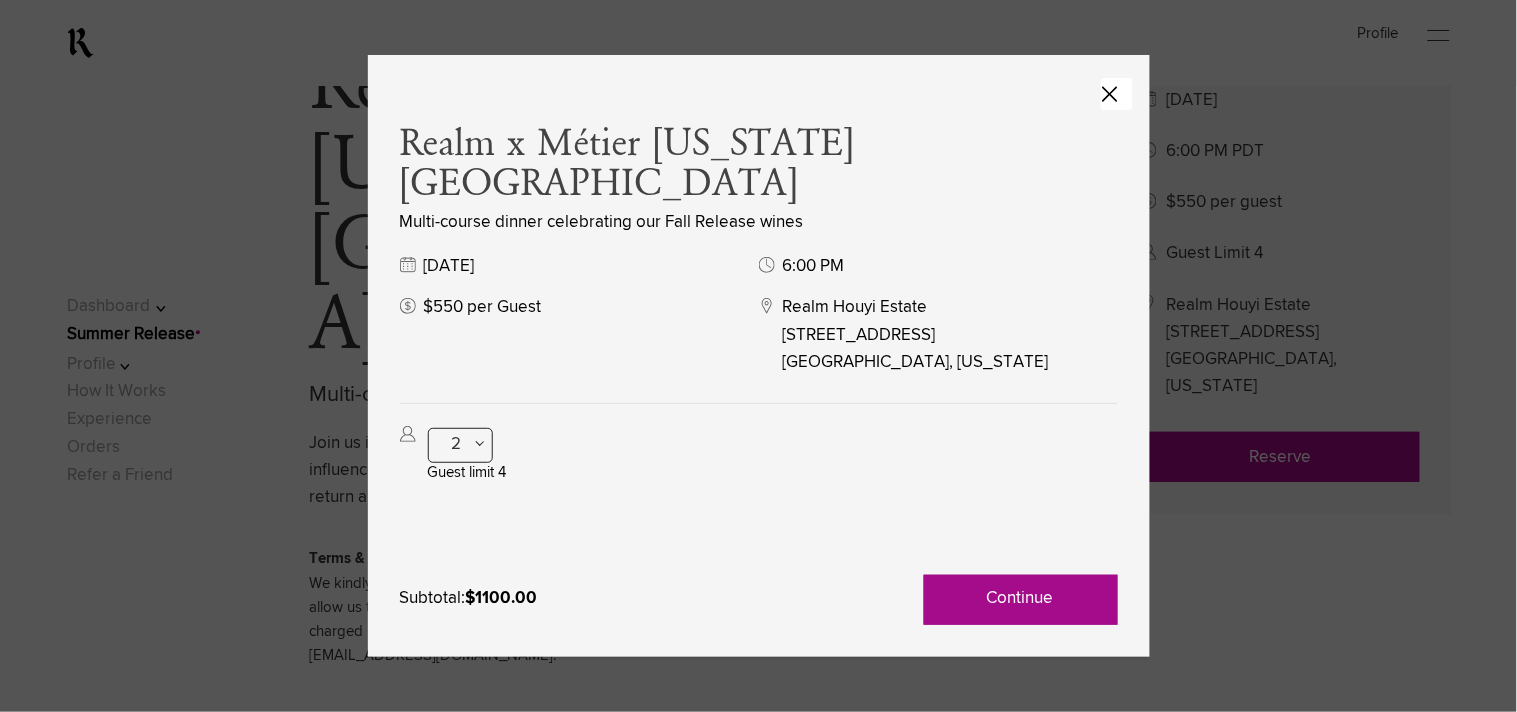 click on "Continue" at bounding box center (1021, 600) 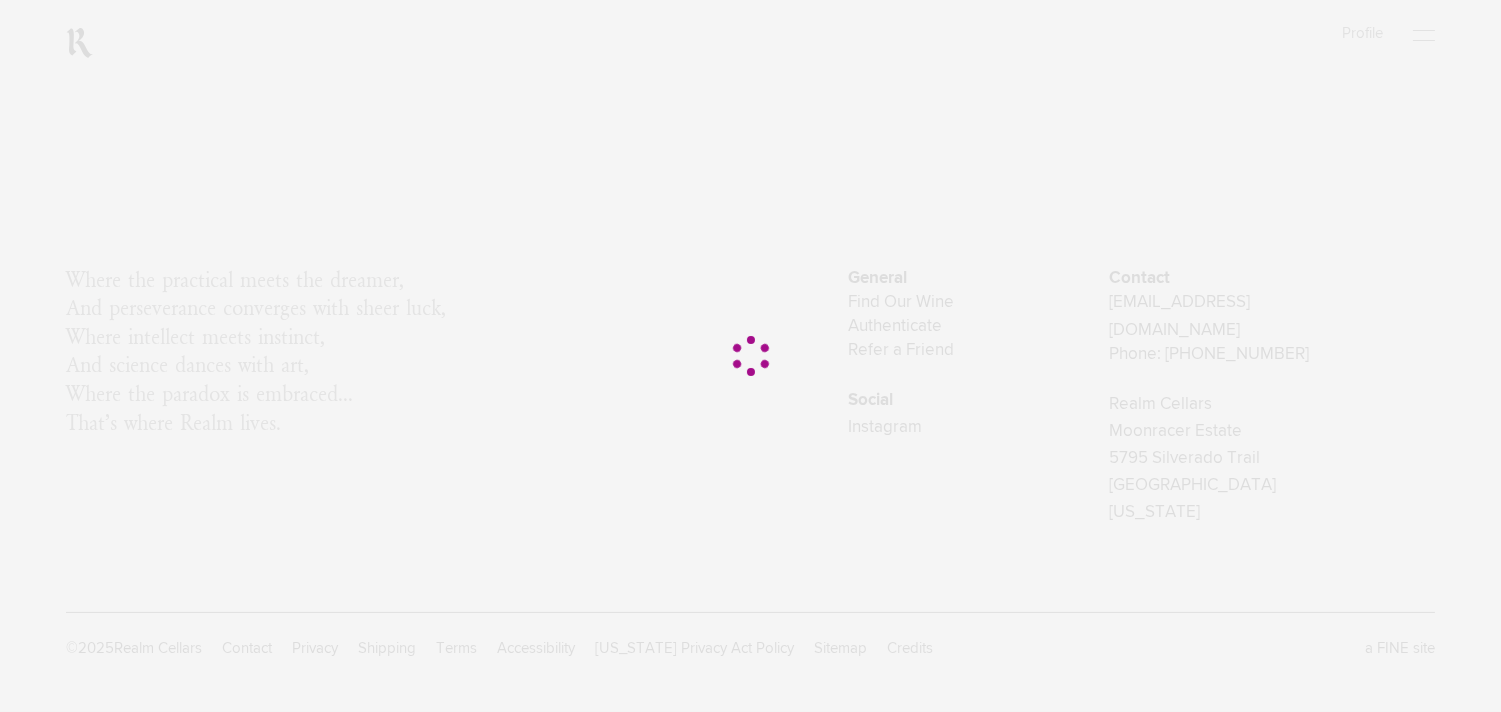 scroll, scrollTop: 0, scrollLeft: 0, axis: both 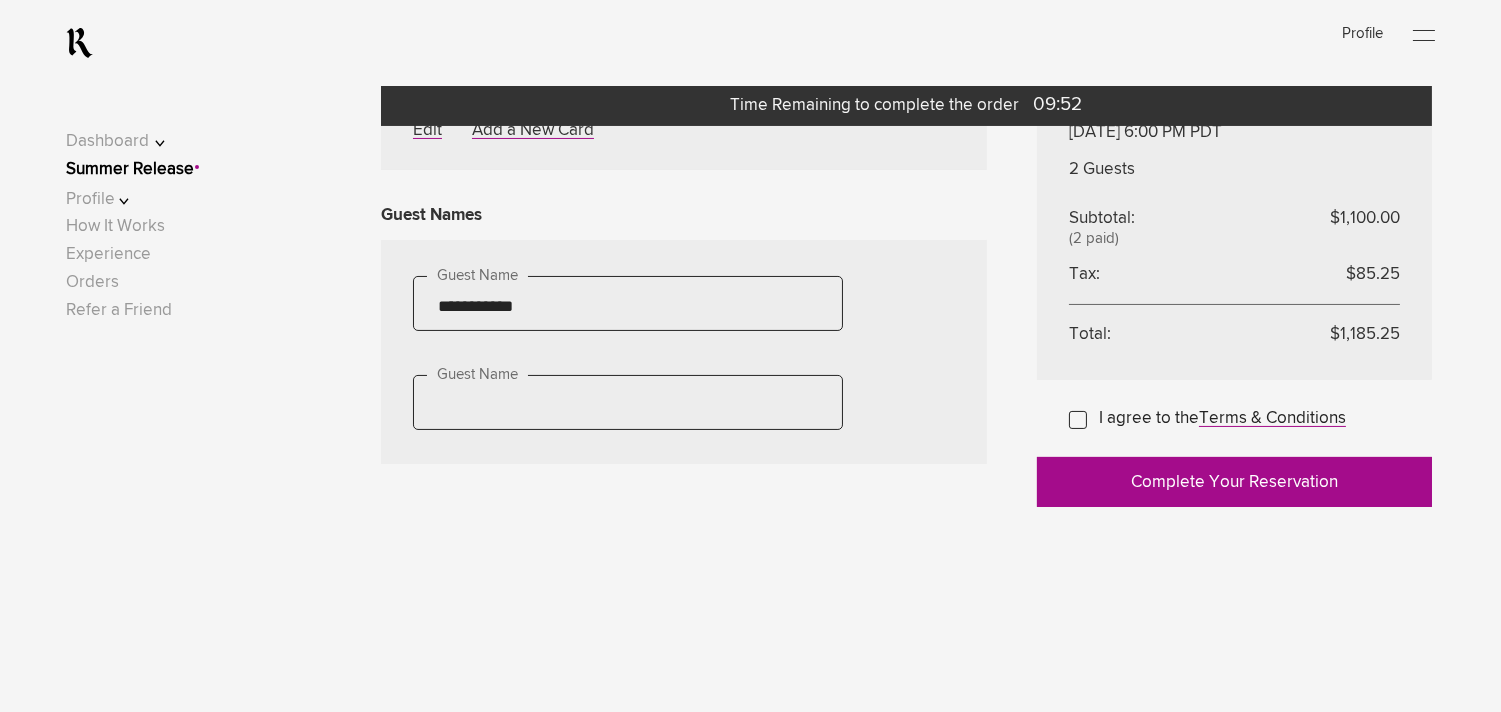 click on "Complete Your Reservation" at bounding box center (1234, 482) 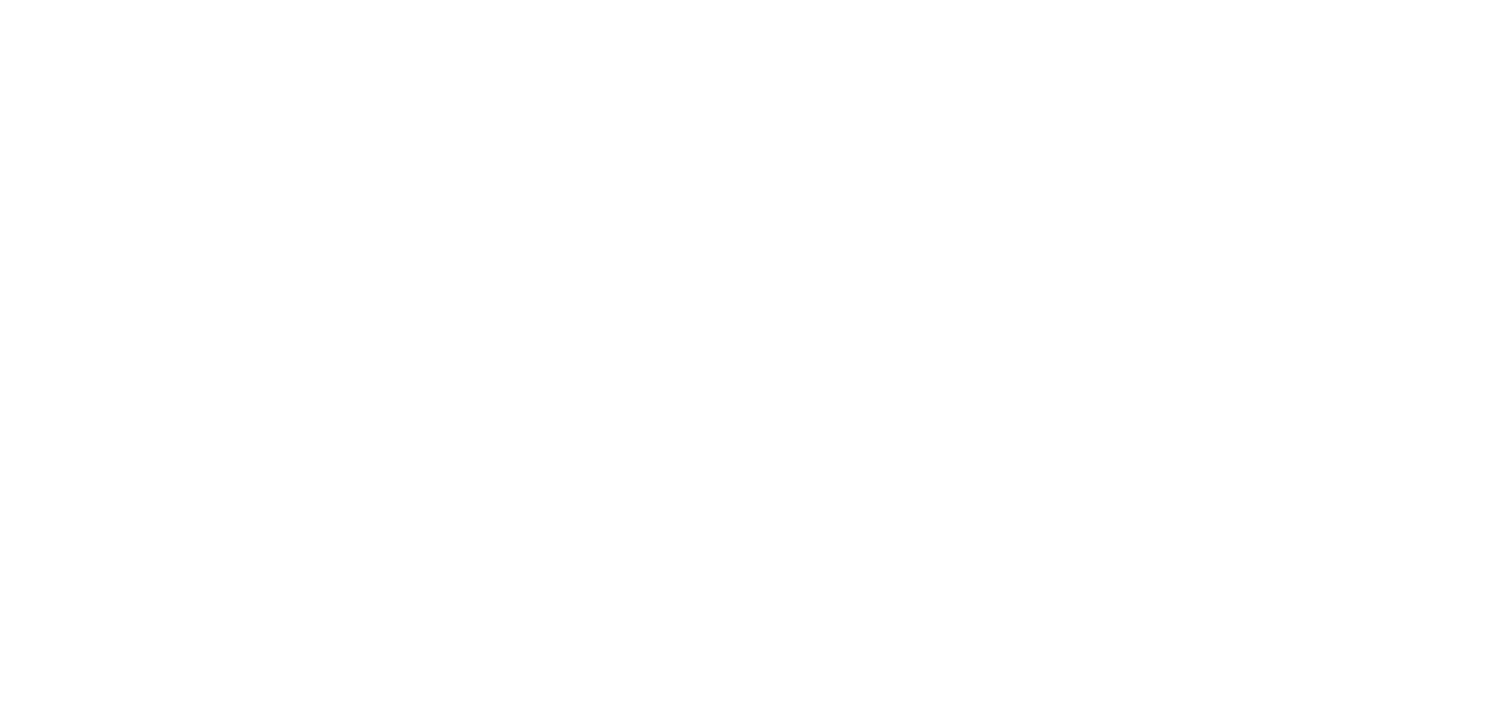 scroll, scrollTop: 0, scrollLeft: 0, axis: both 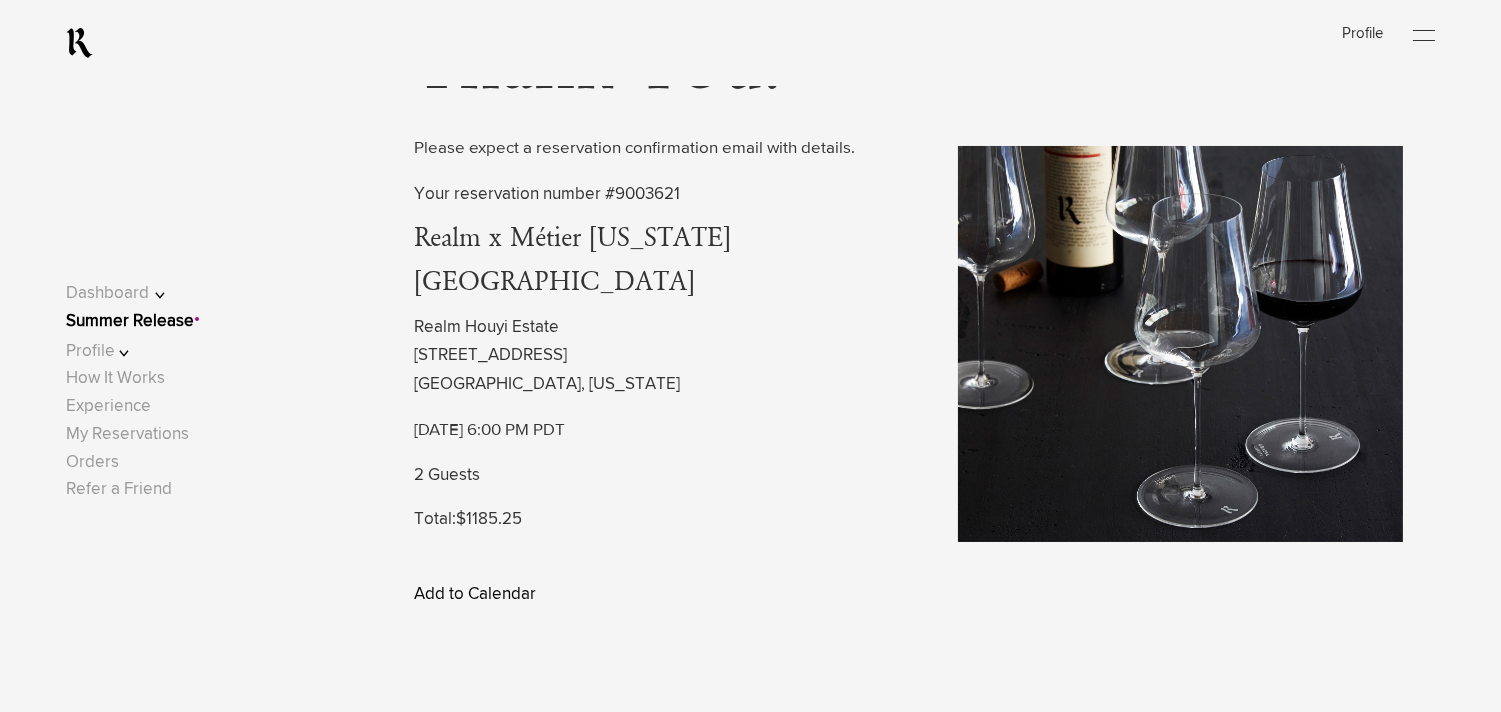 click on "Add to Calendar" at bounding box center [475, 594] 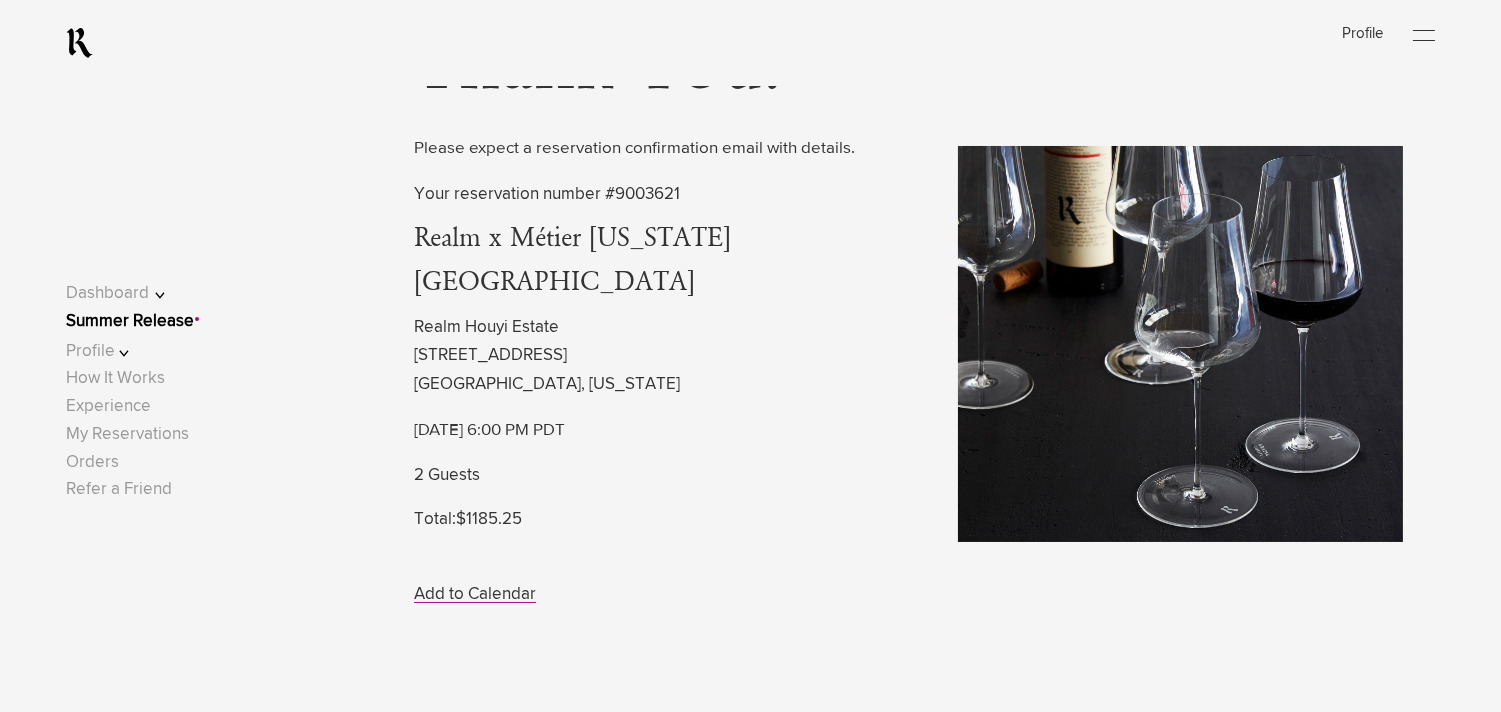 scroll, scrollTop: 0, scrollLeft: 0, axis: both 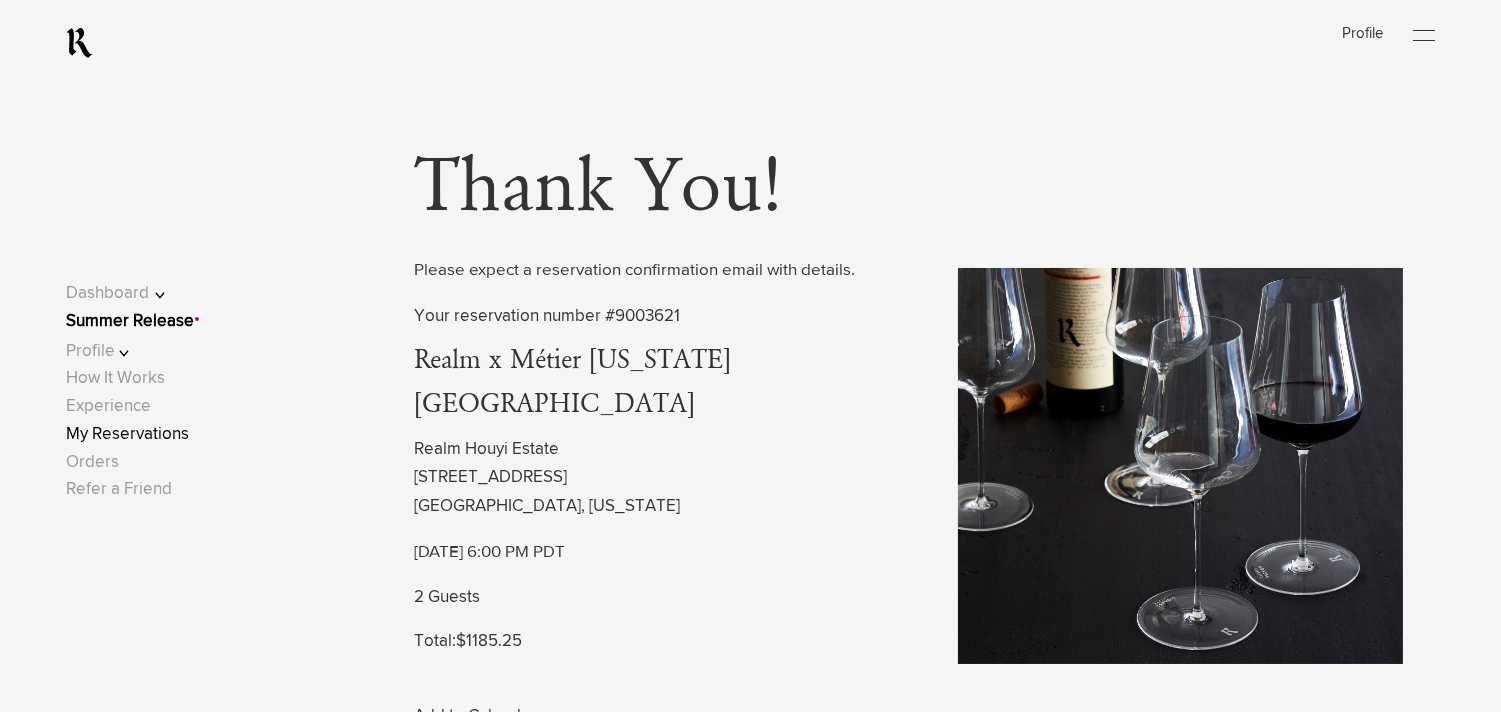 click on "My Reservations" at bounding box center [127, 434] 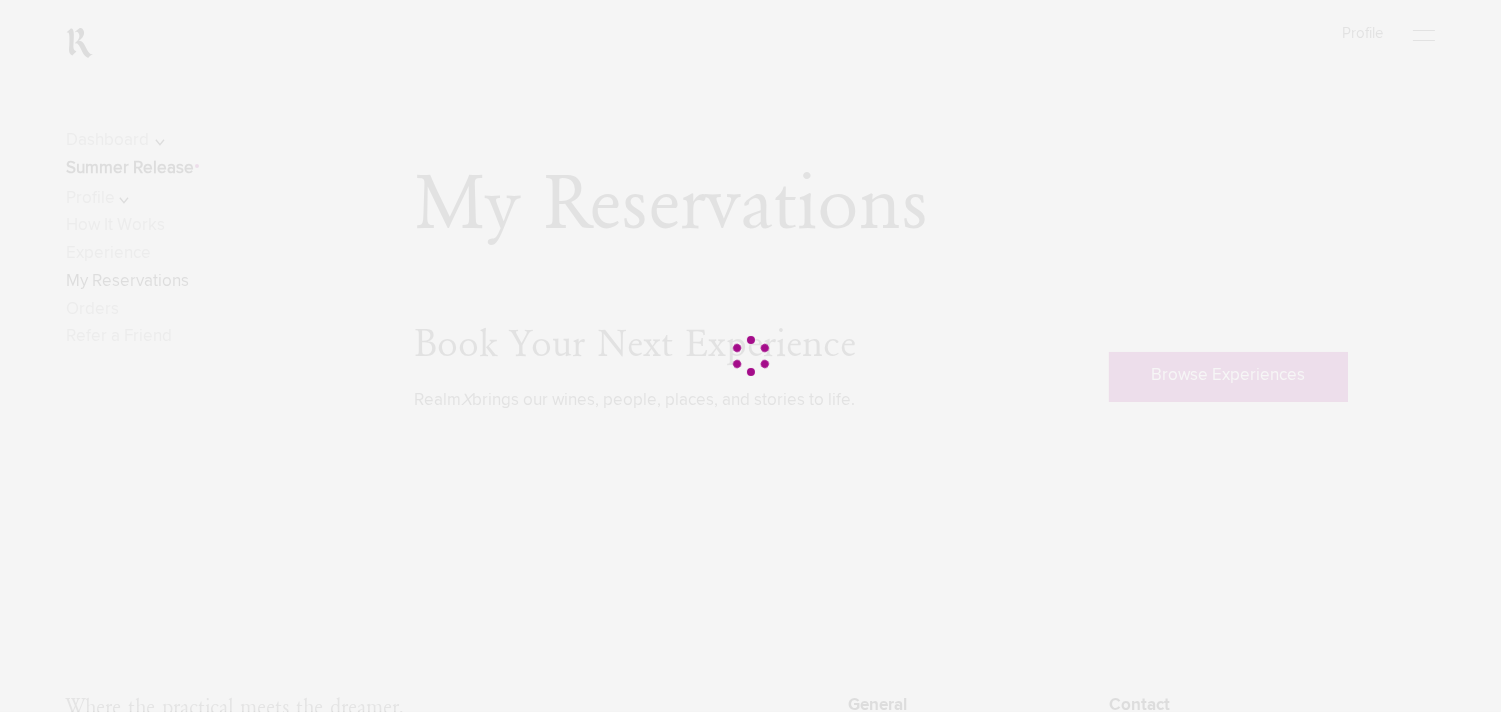 scroll, scrollTop: 0, scrollLeft: 0, axis: both 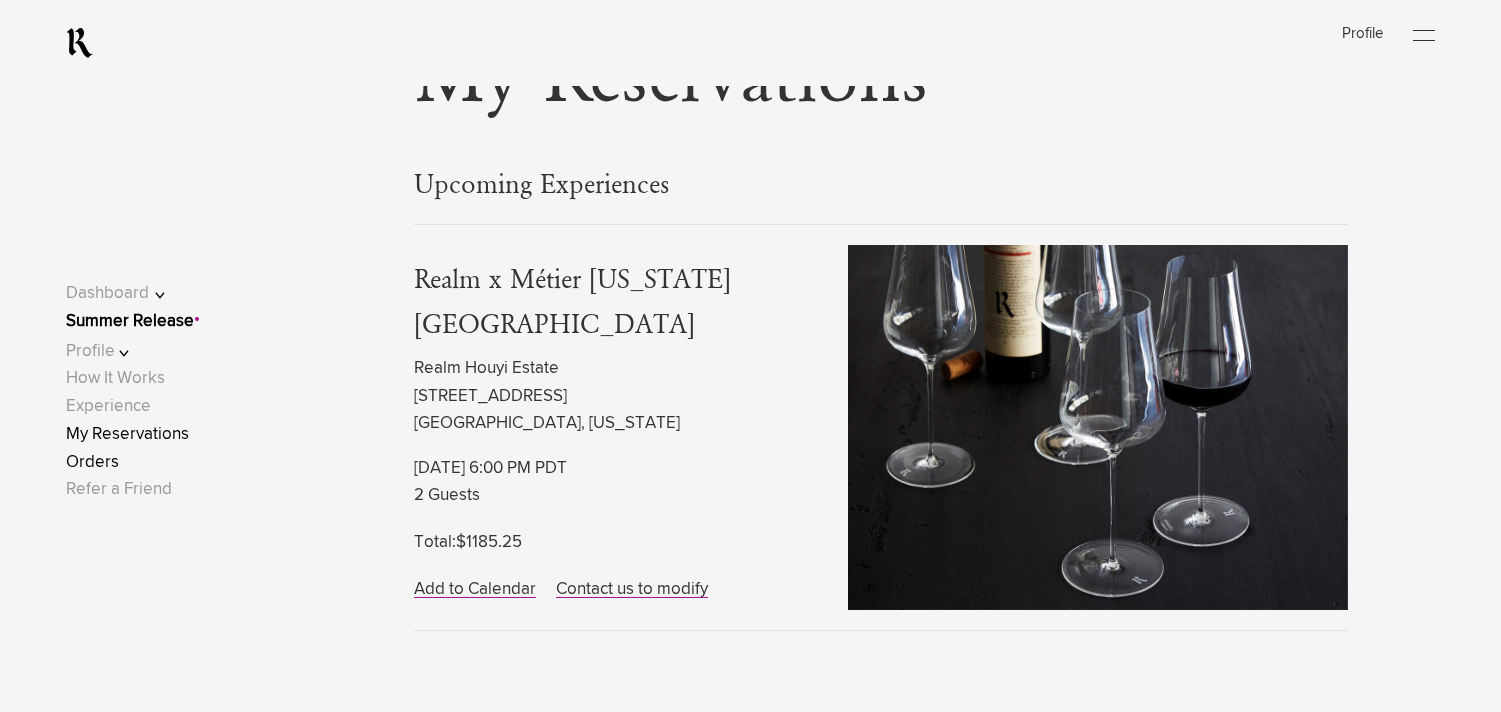 click on "Orders" at bounding box center (92, 462) 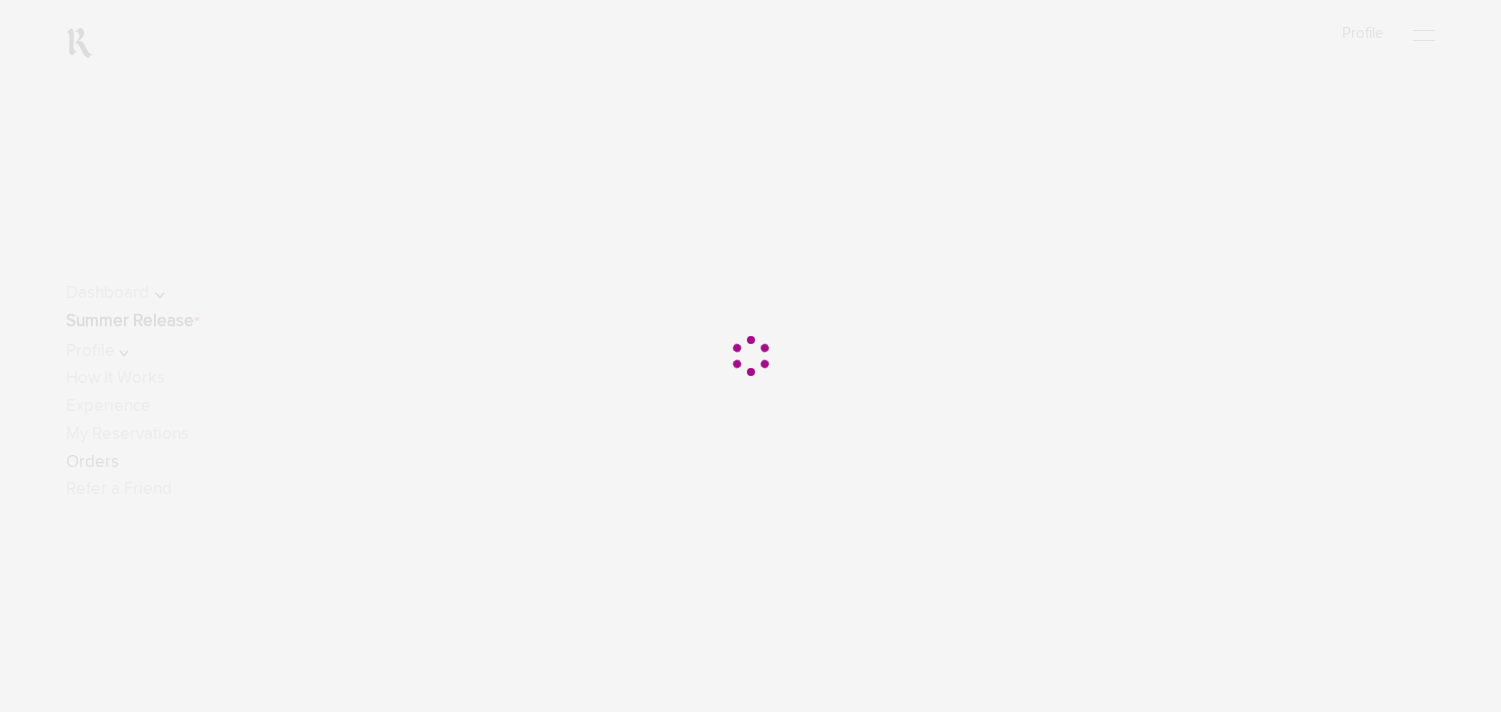 scroll, scrollTop: 0, scrollLeft: 0, axis: both 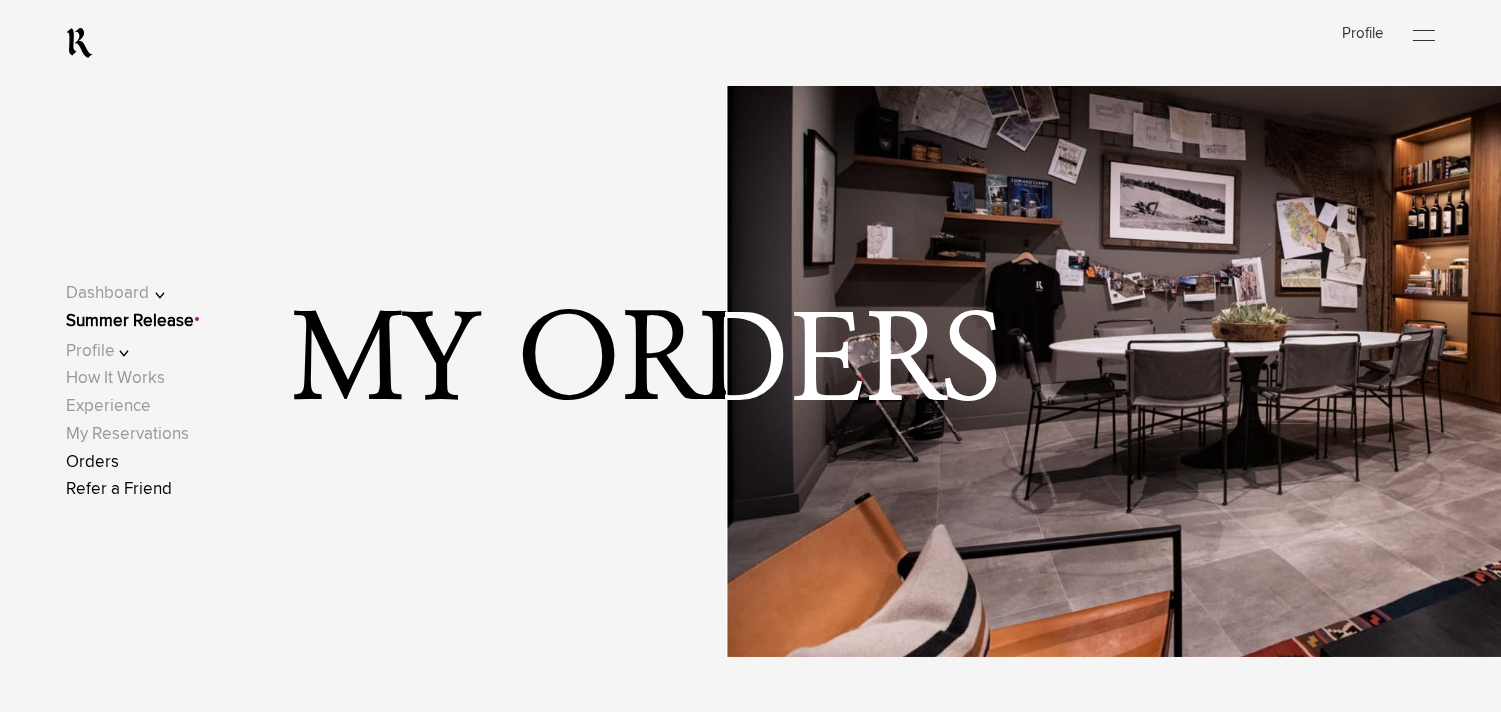click on "Refer a Friend" at bounding box center [119, 489] 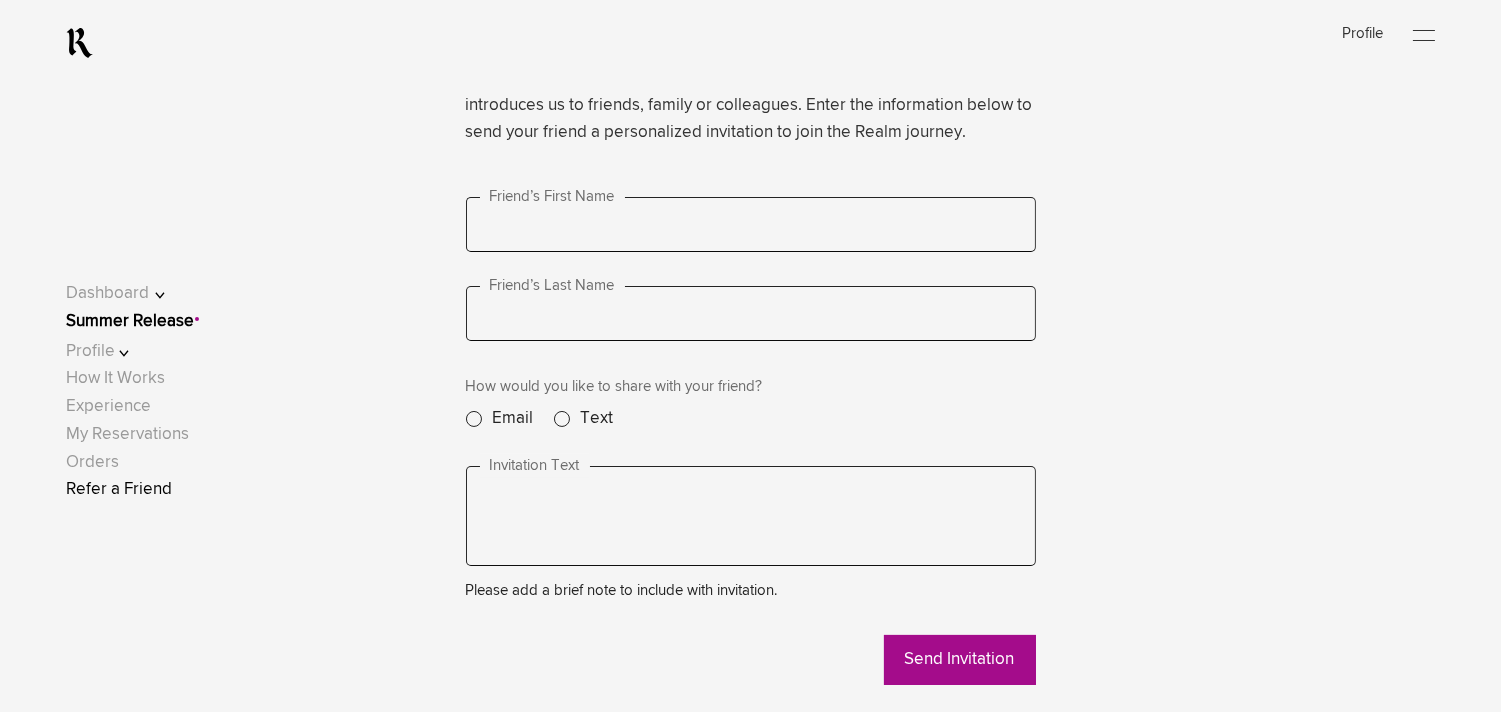 scroll, scrollTop: 198, scrollLeft: 0, axis: vertical 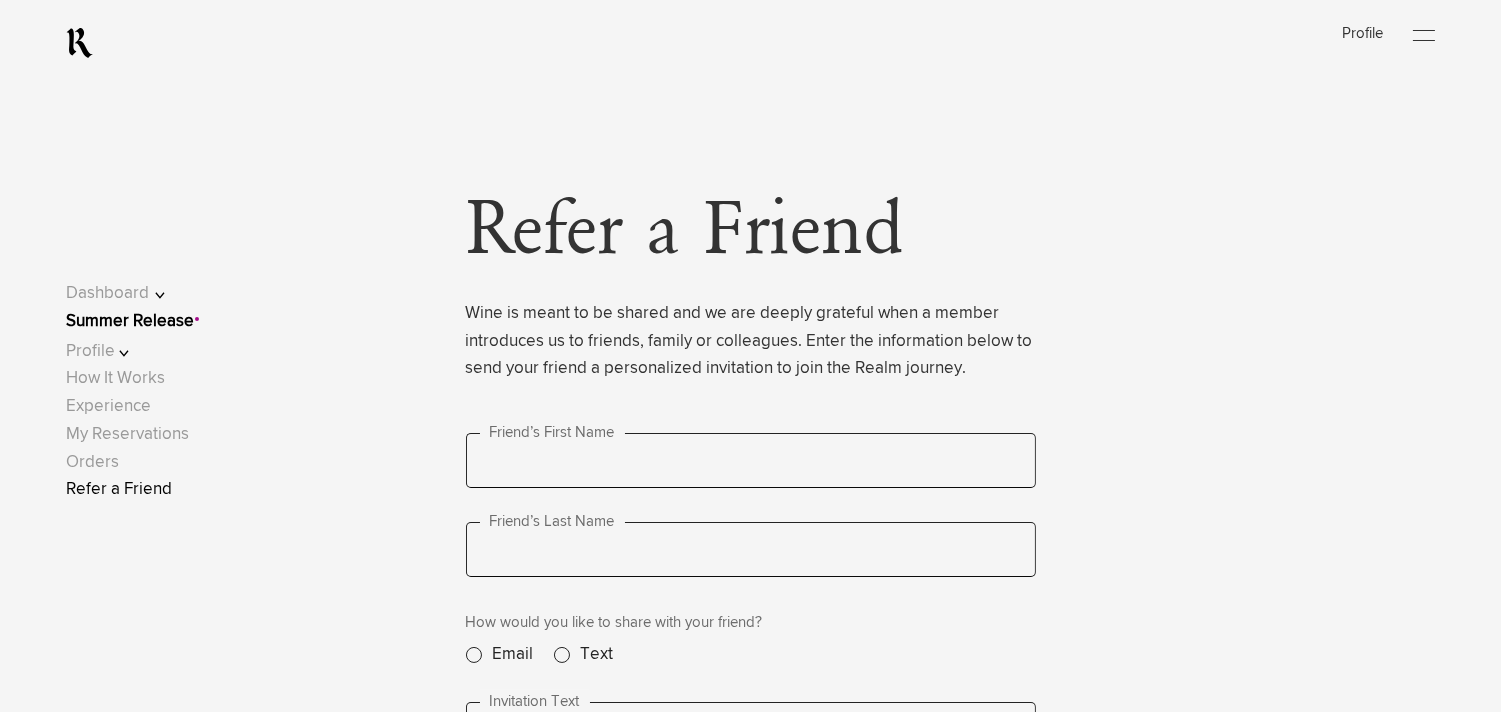 click at bounding box center (1424, 36) 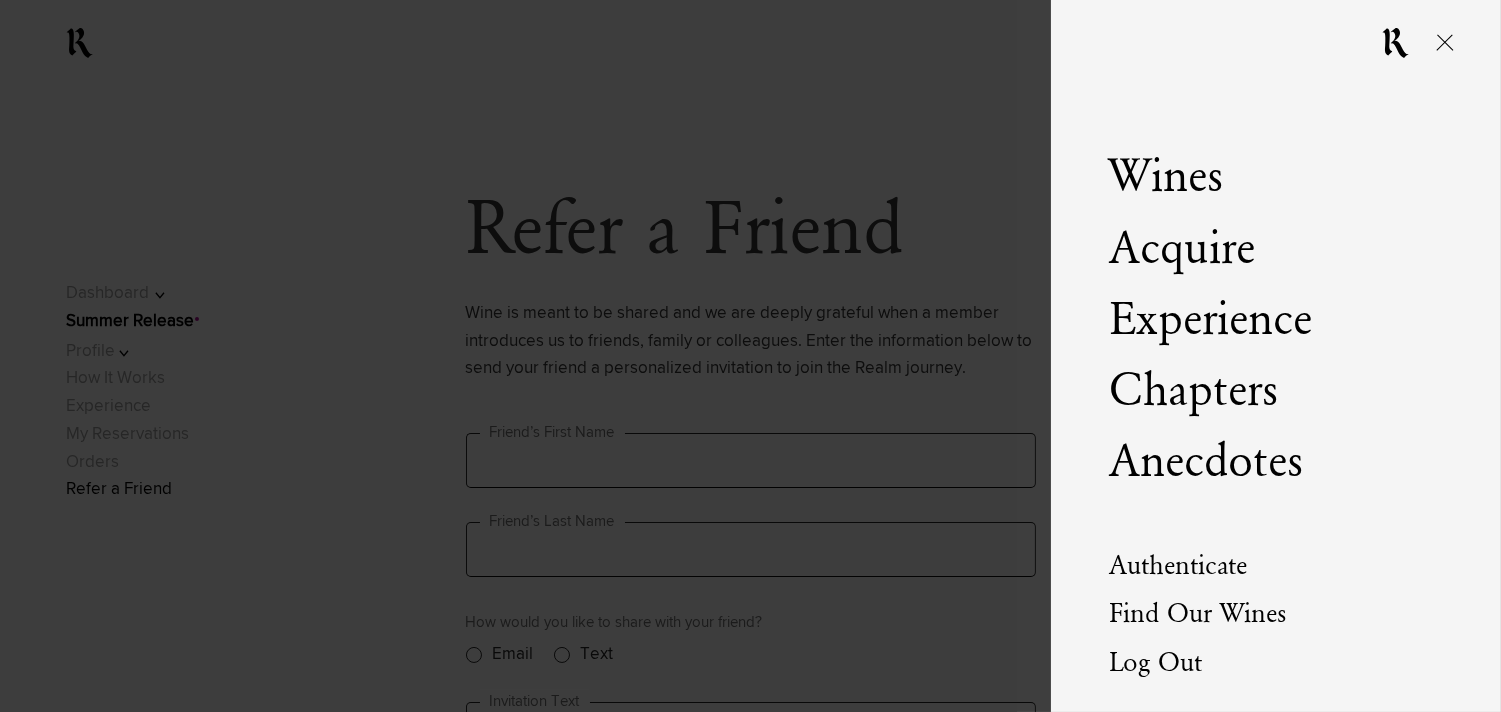 click at bounding box center [1445, 43] 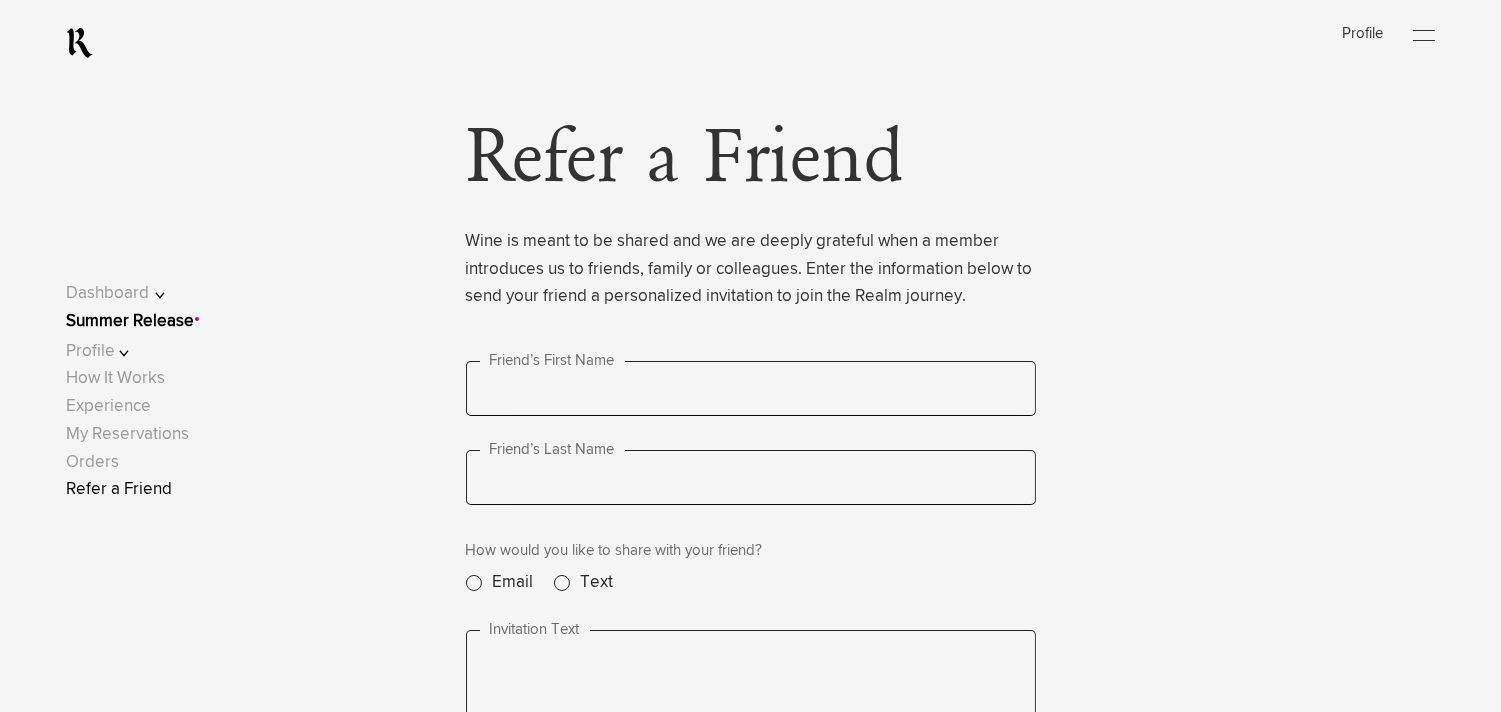 scroll, scrollTop: 74, scrollLeft: 0, axis: vertical 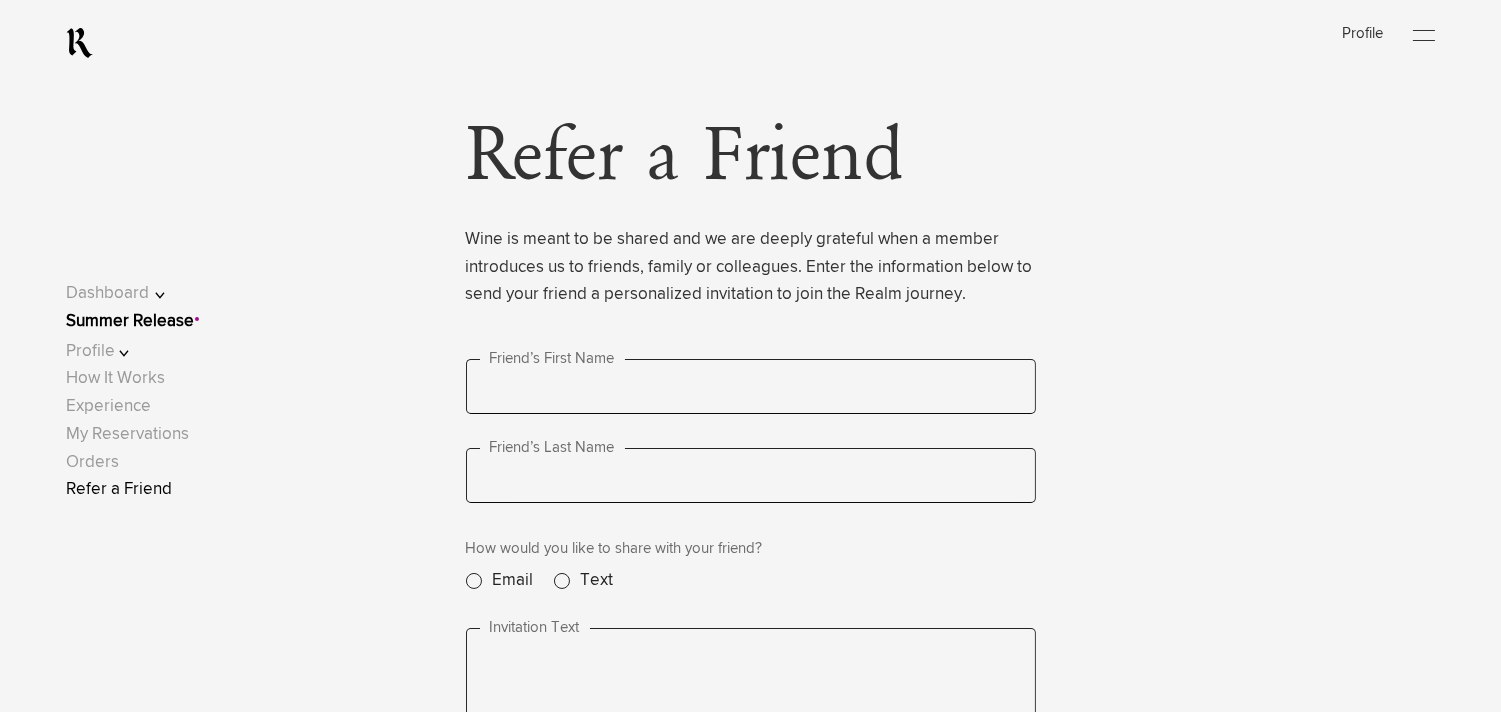 click on "Profile" at bounding box center (129, 351) 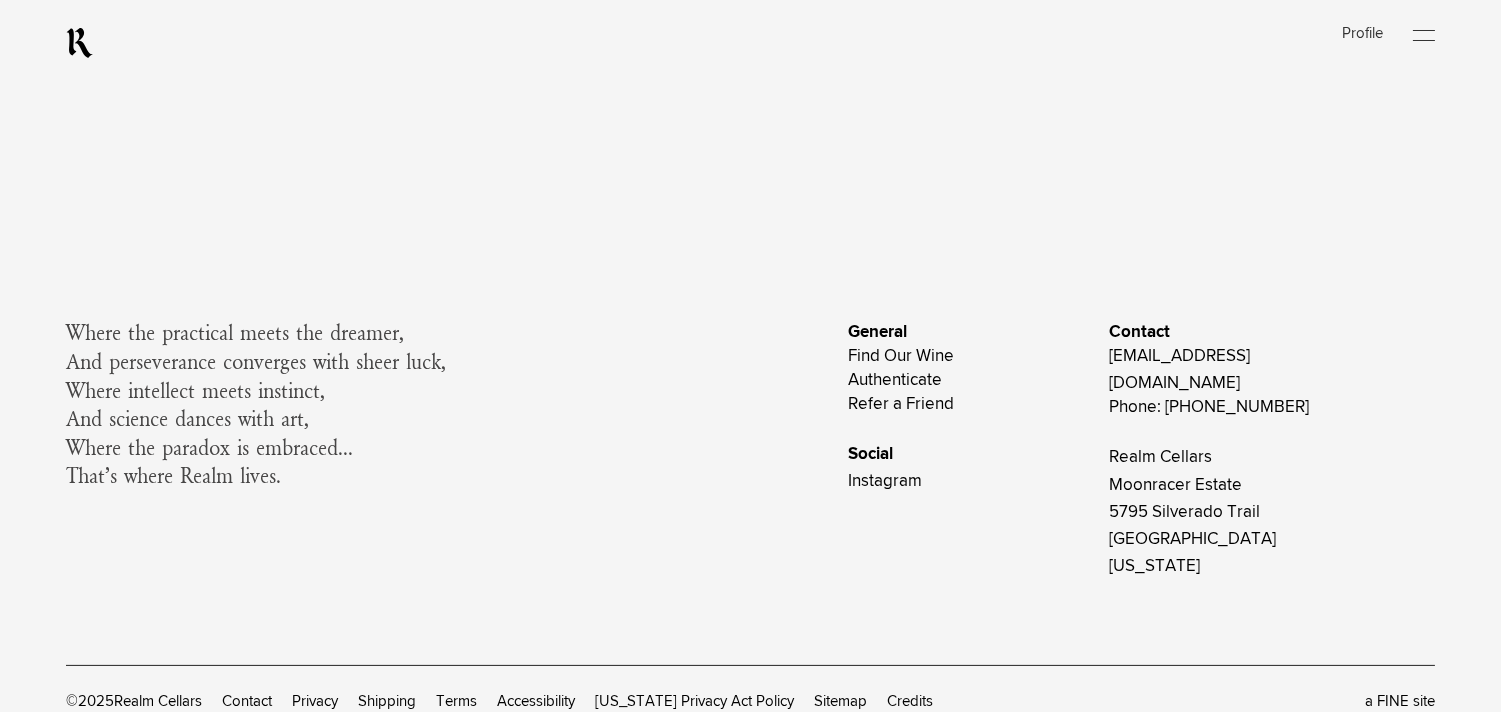 scroll, scrollTop: 847, scrollLeft: 0, axis: vertical 